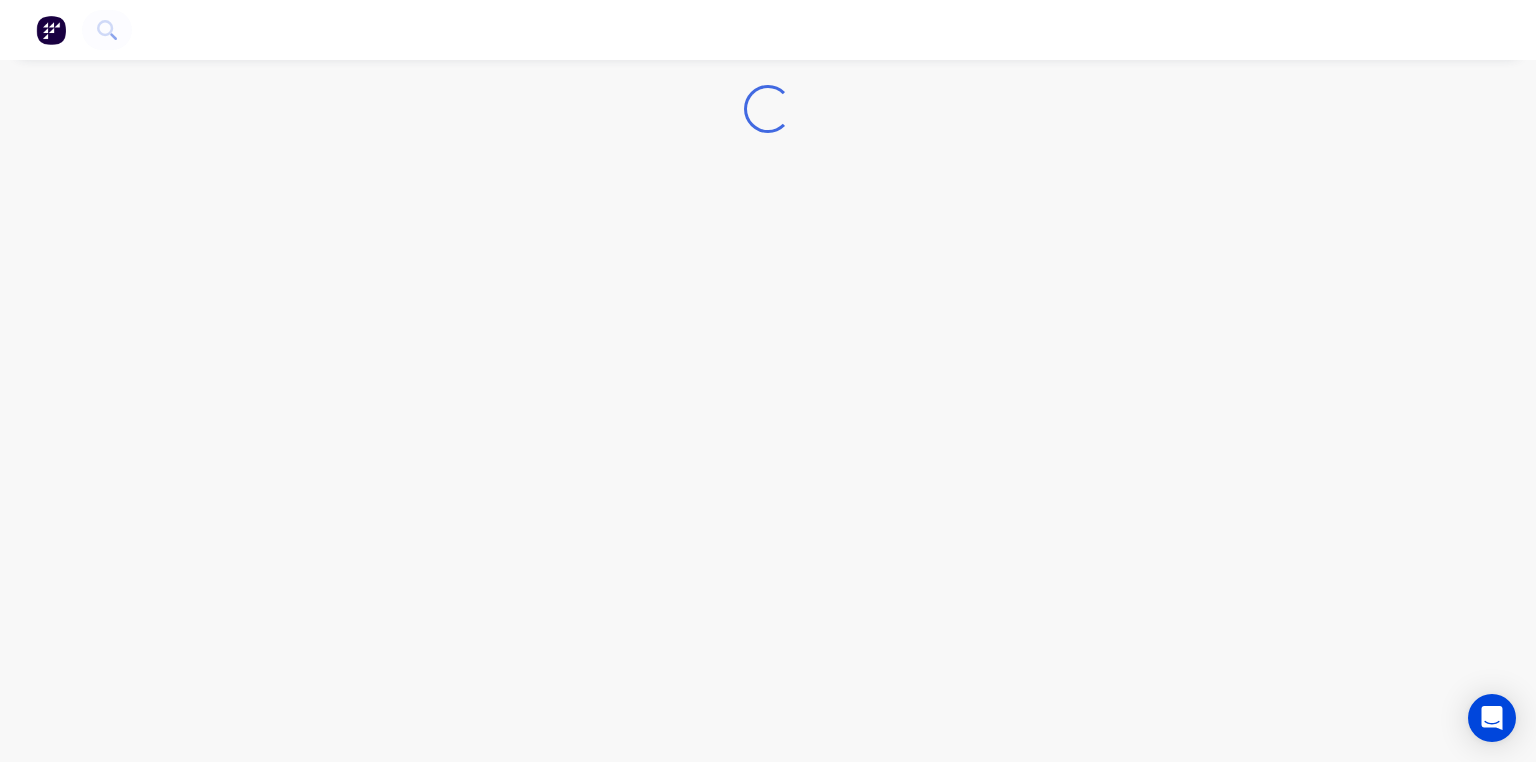 scroll, scrollTop: 0, scrollLeft: 0, axis: both 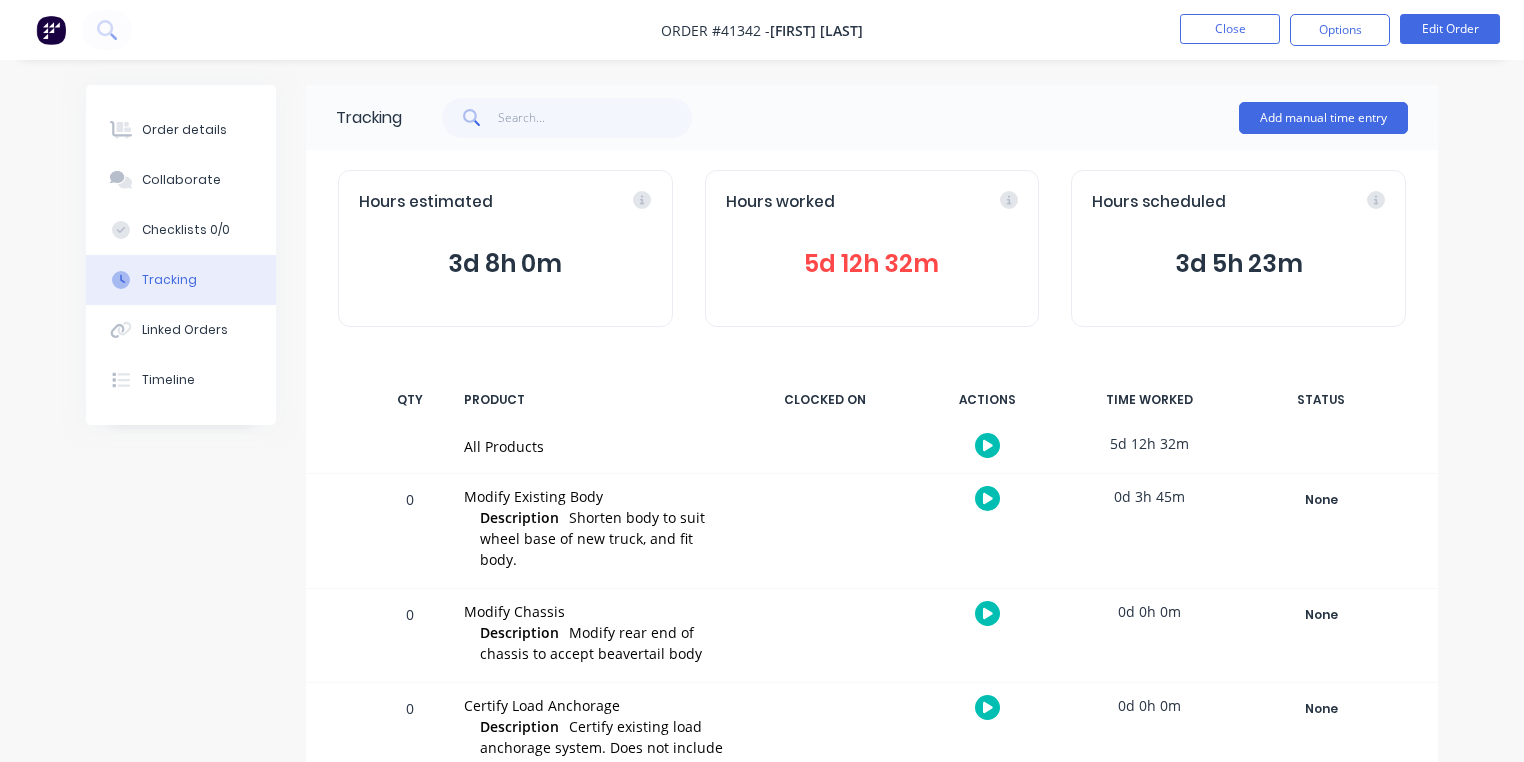 click at bounding box center (51, 30) 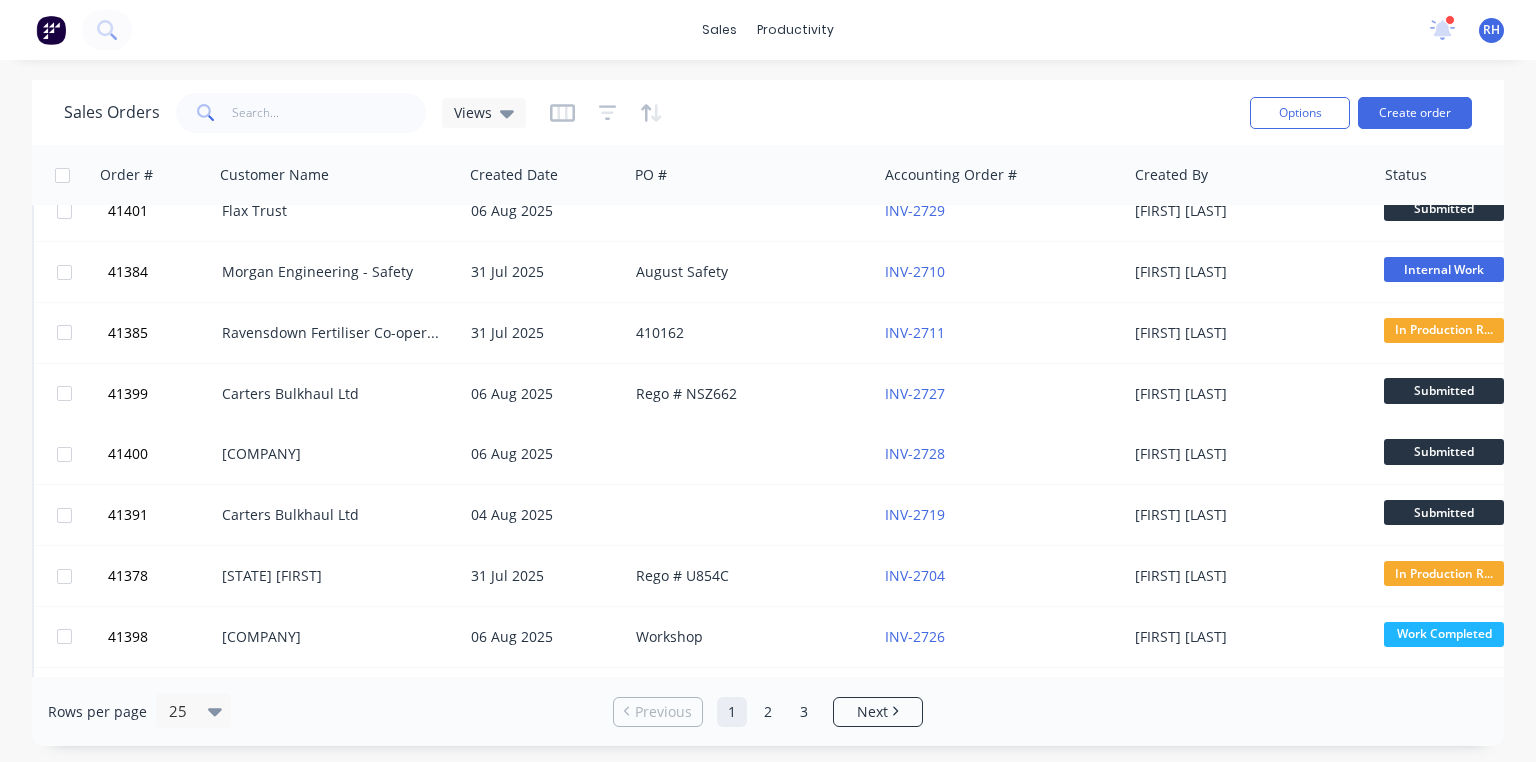 scroll, scrollTop: 559, scrollLeft: 0, axis: vertical 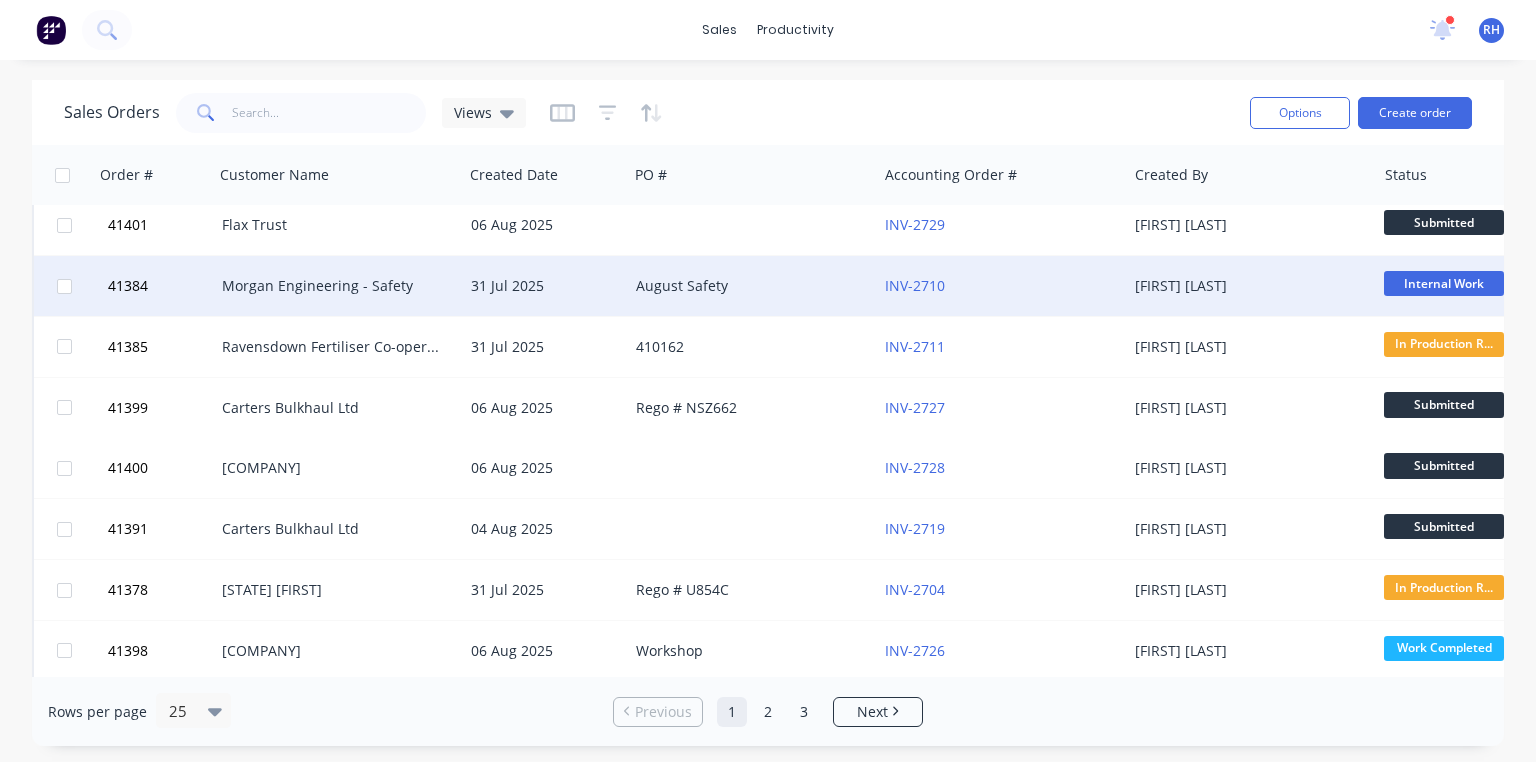click on "Morgan Engineering - Safety" at bounding box center (333, 286) 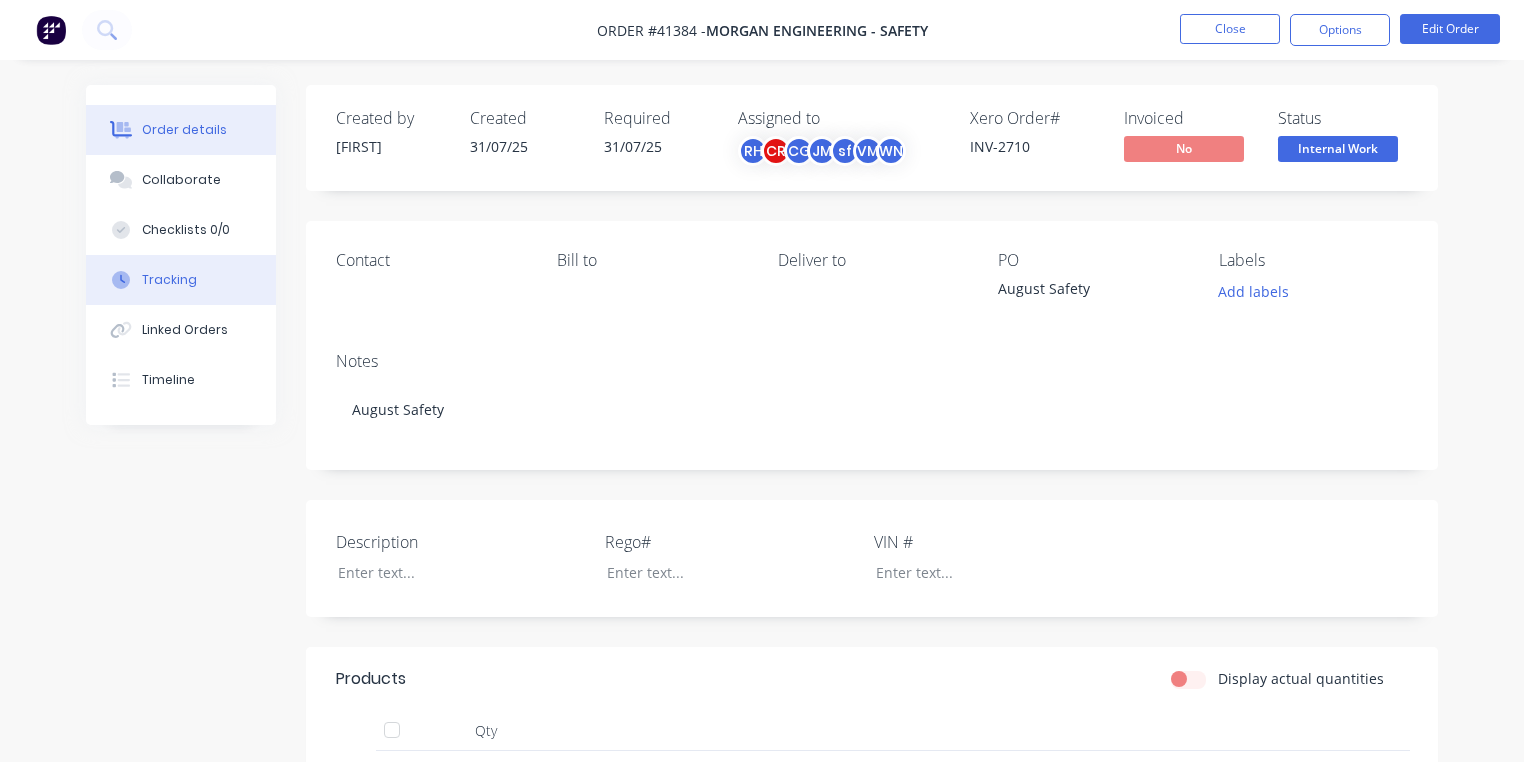 click on "Tracking" at bounding box center (181, 280) 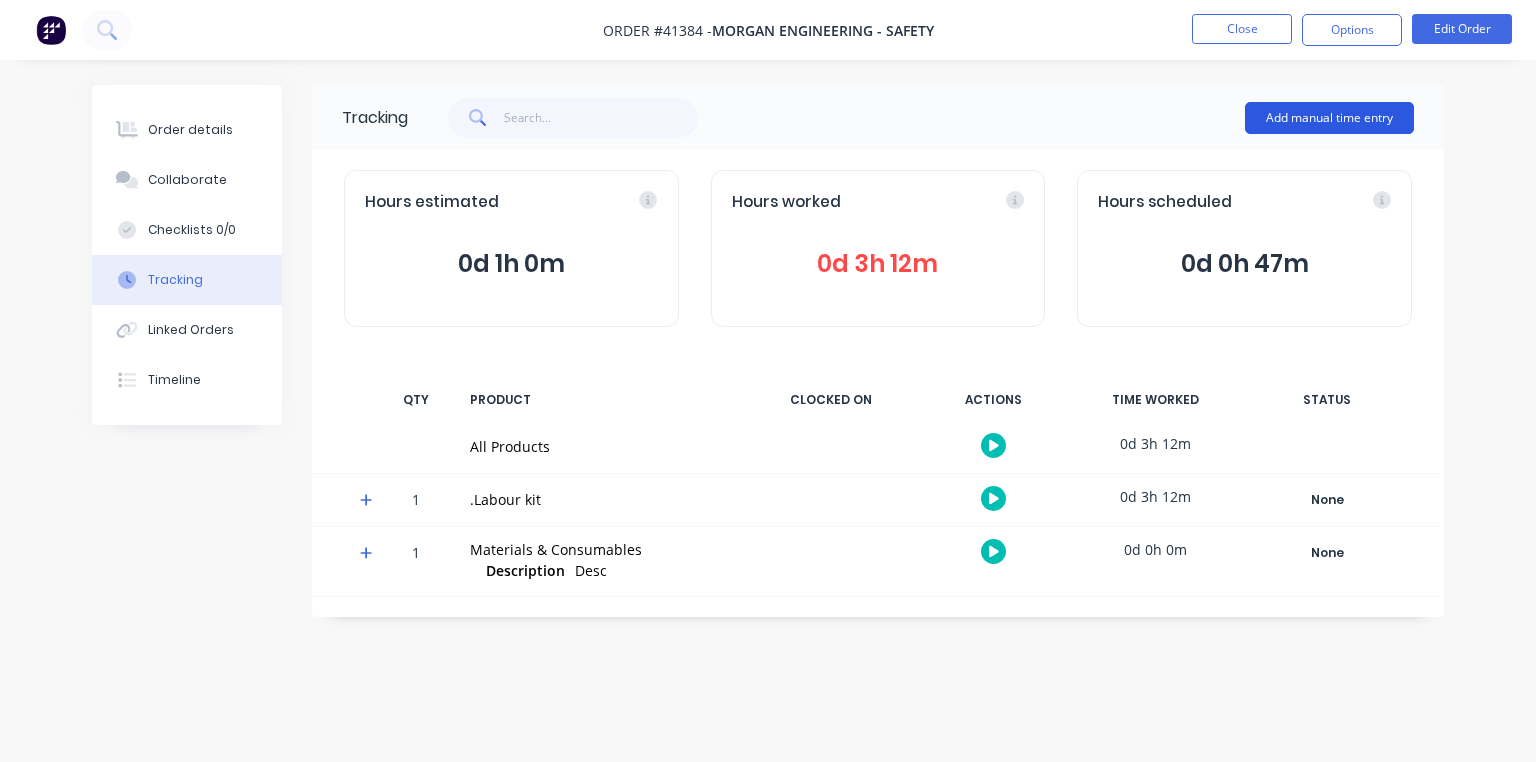 click on "Add manual time entry" at bounding box center (1329, 118) 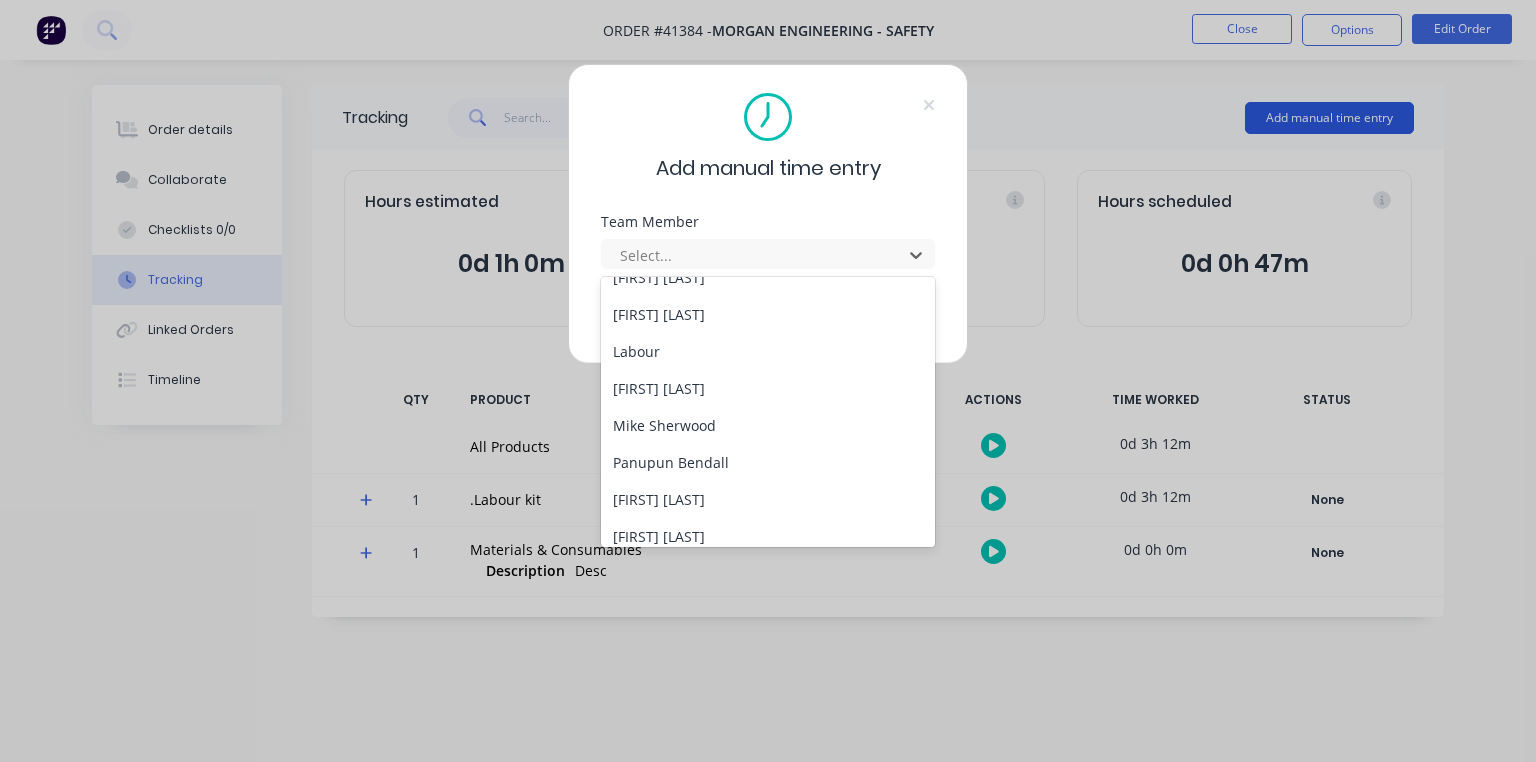 scroll, scrollTop: 292, scrollLeft: 0, axis: vertical 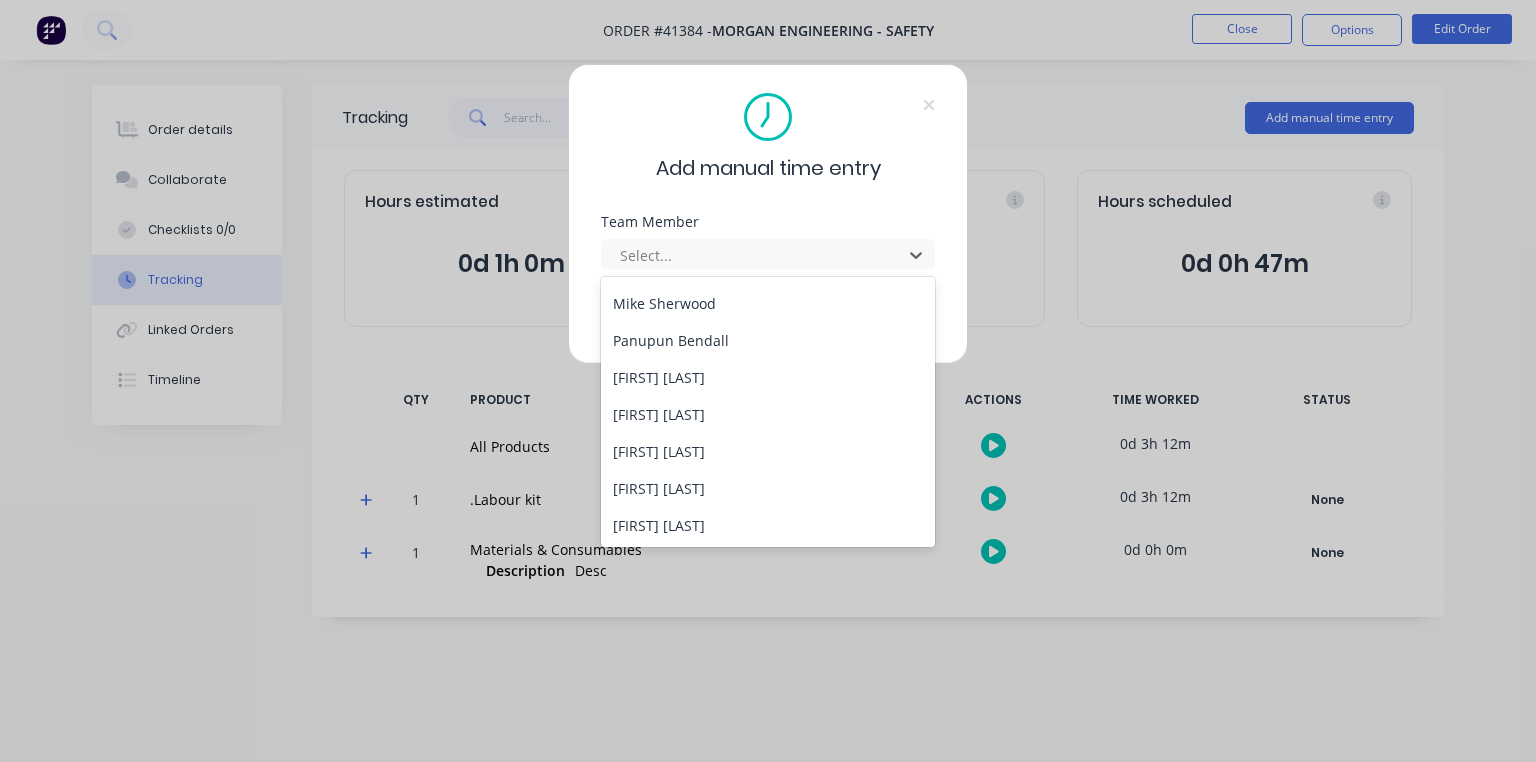 click on "[FIRST] [LAST]" at bounding box center [768, 377] 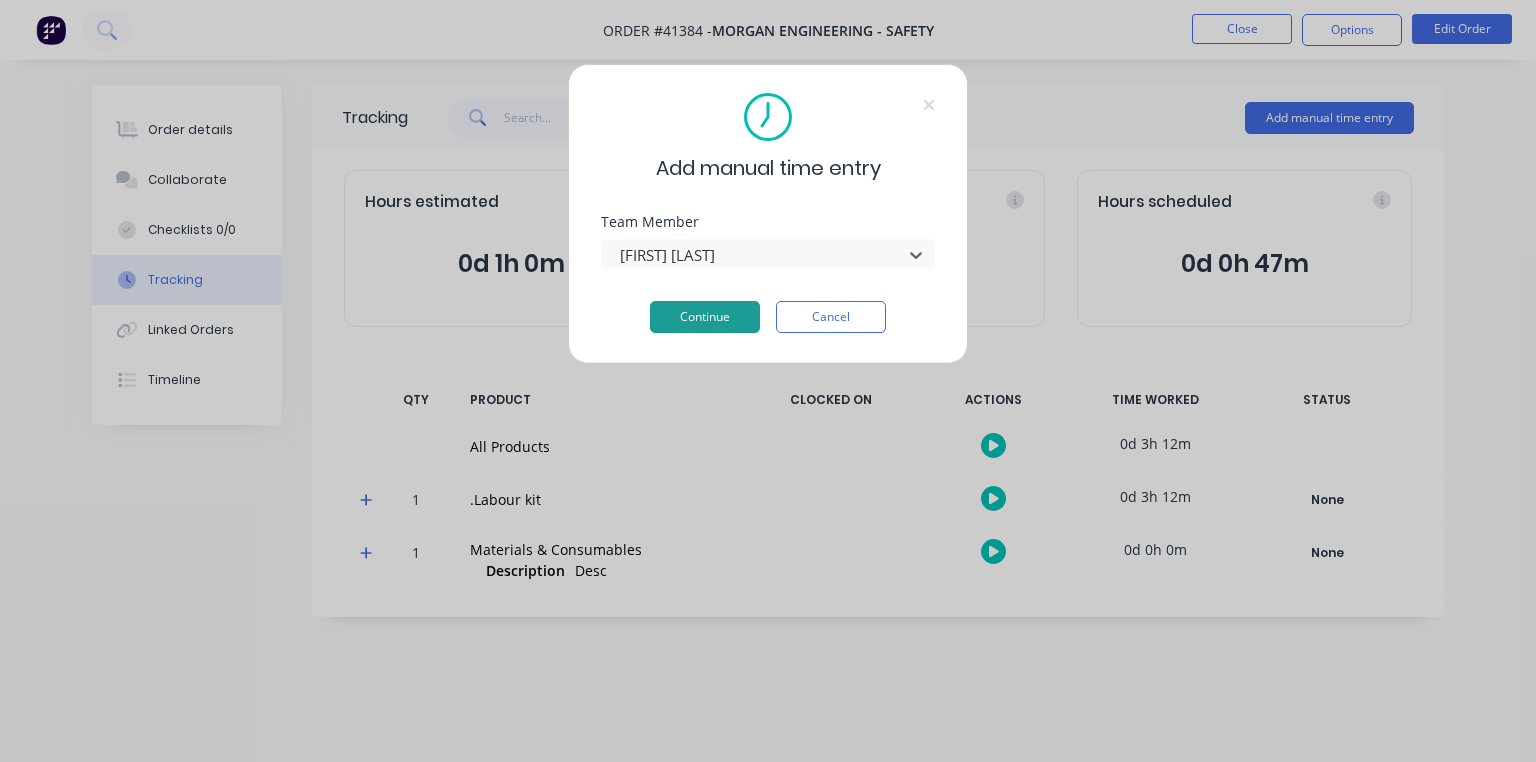 click on "Continue" at bounding box center [705, 317] 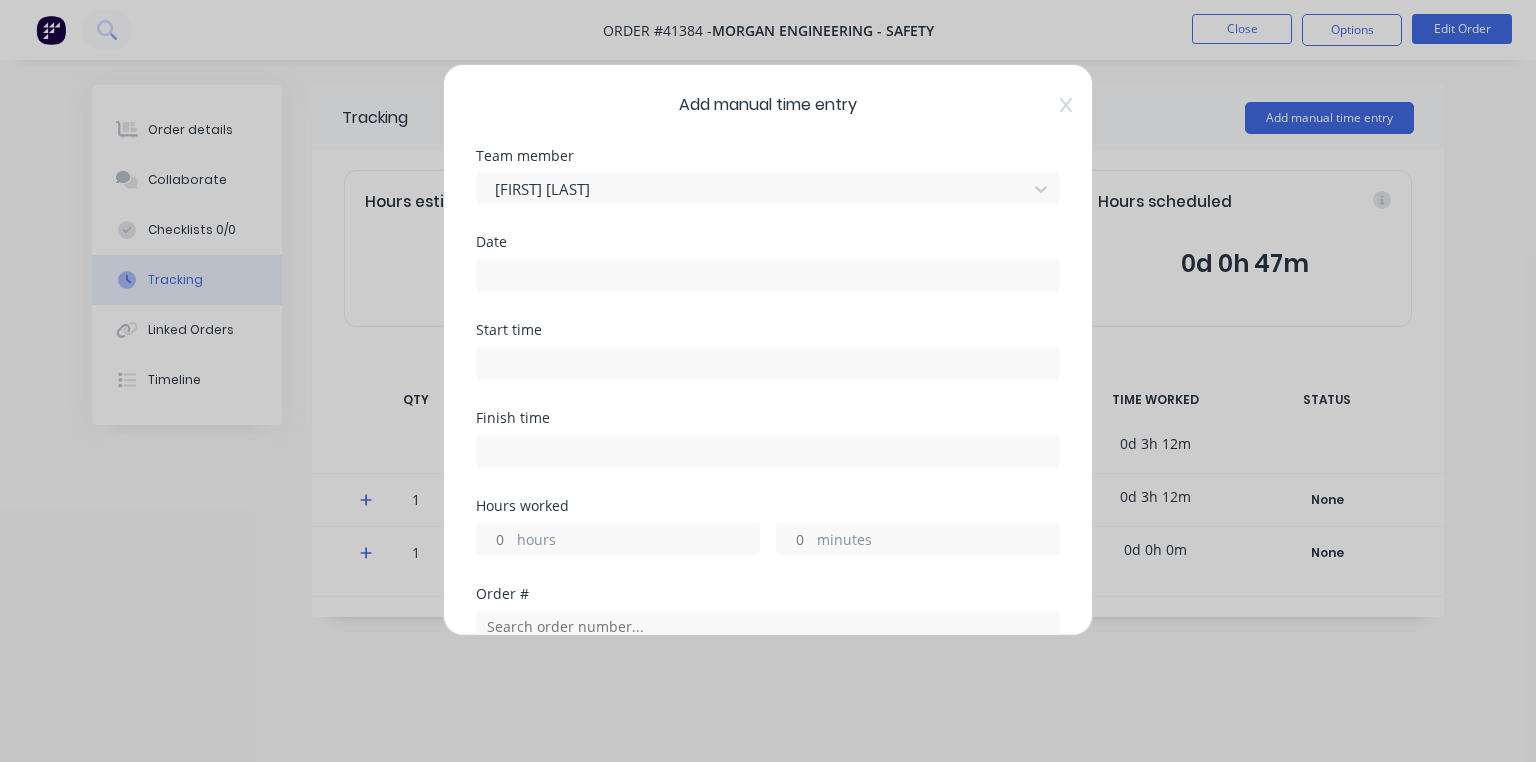 click at bounding box center [768, 275] 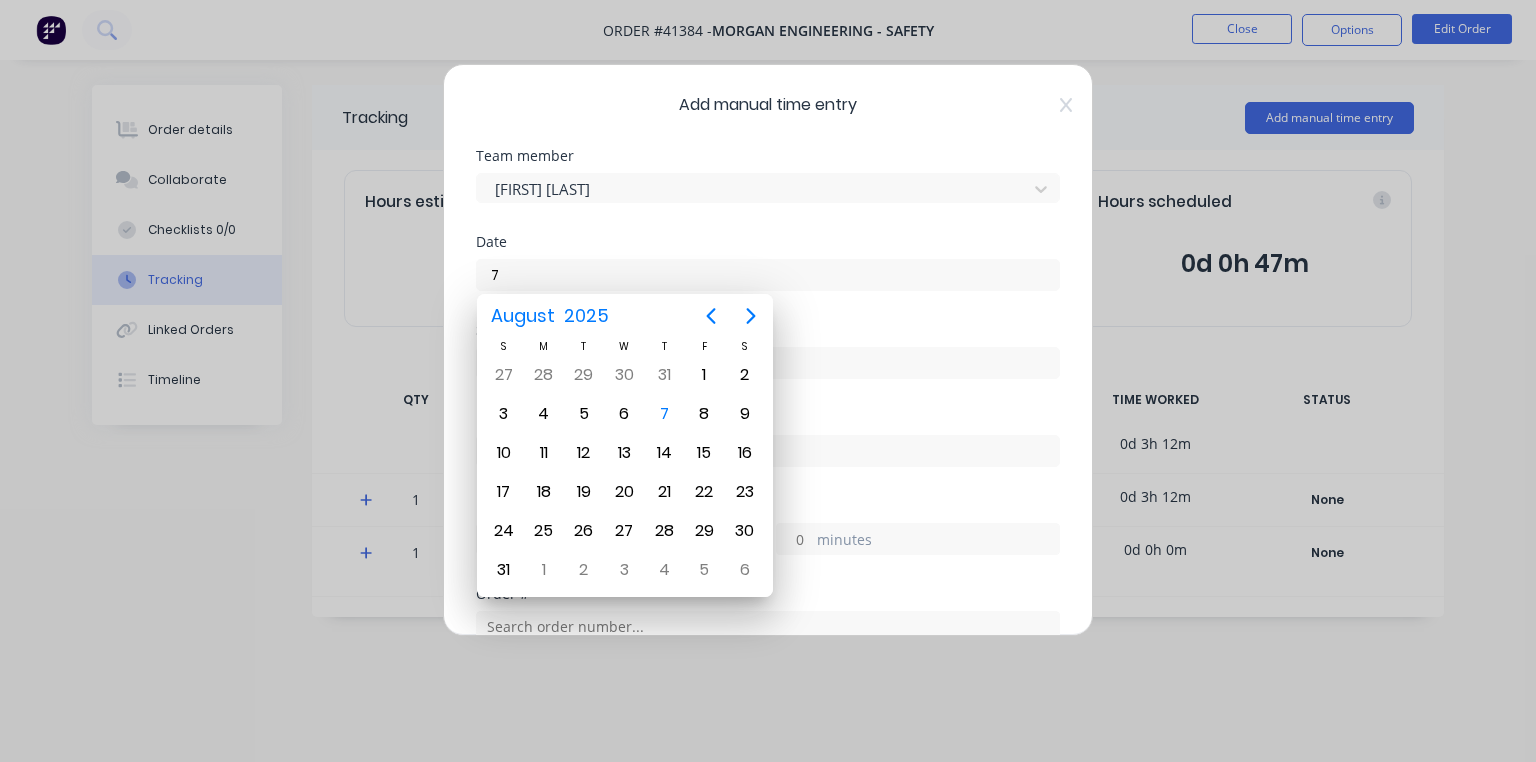 click on "7" at bounding box center [664, 414] 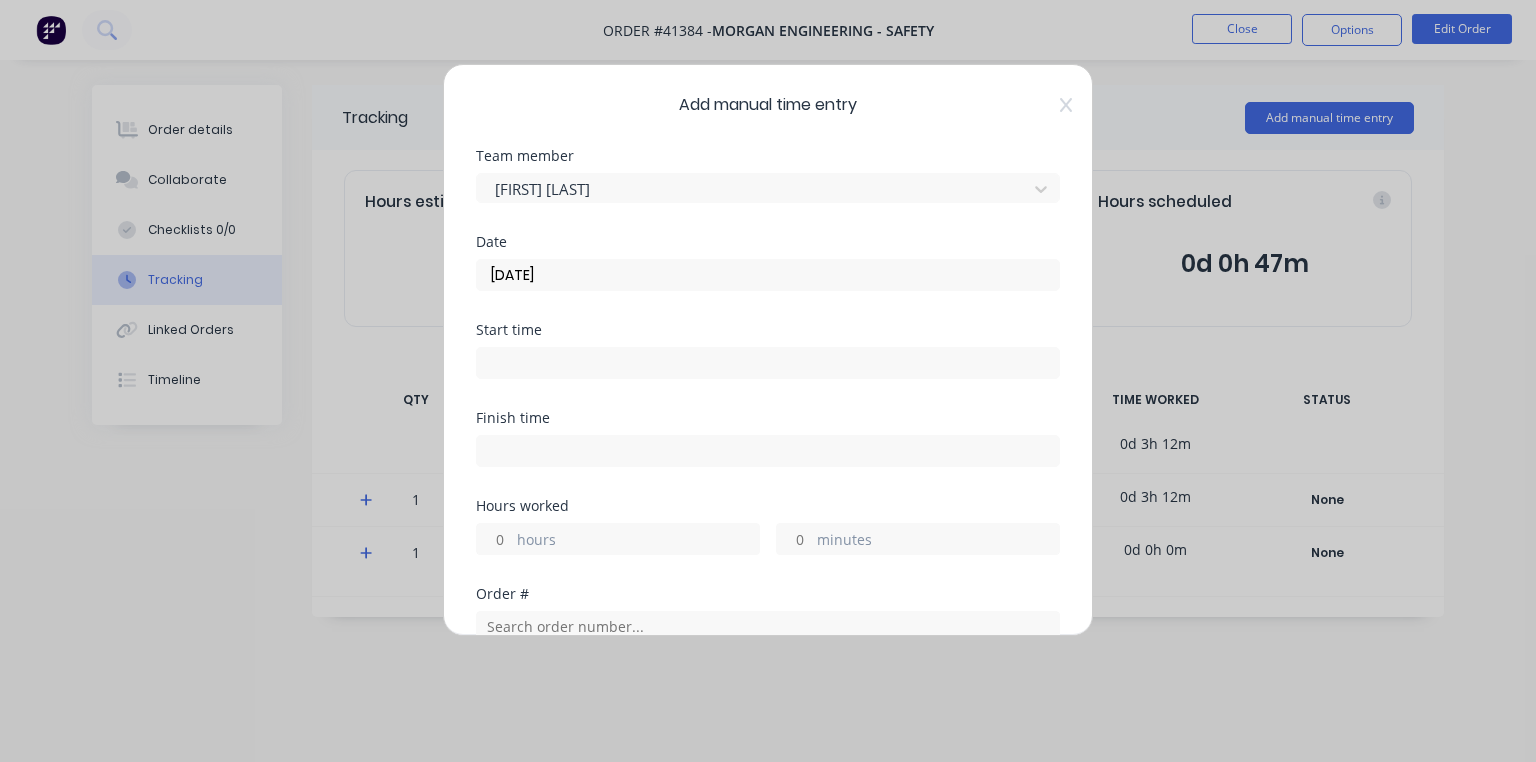 click at bounding box center [768, 363] 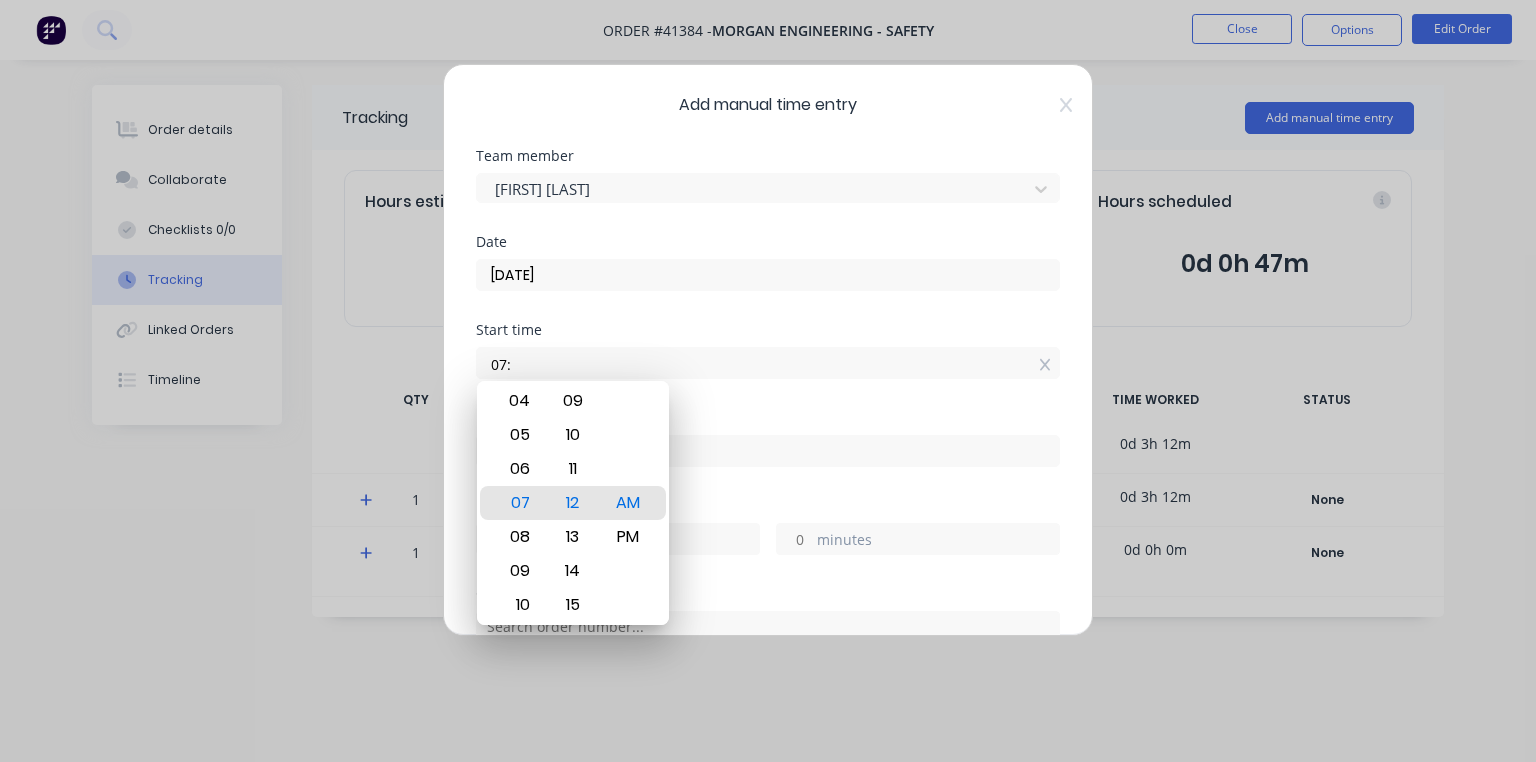 click on "06" at bounding box center [517, 469] 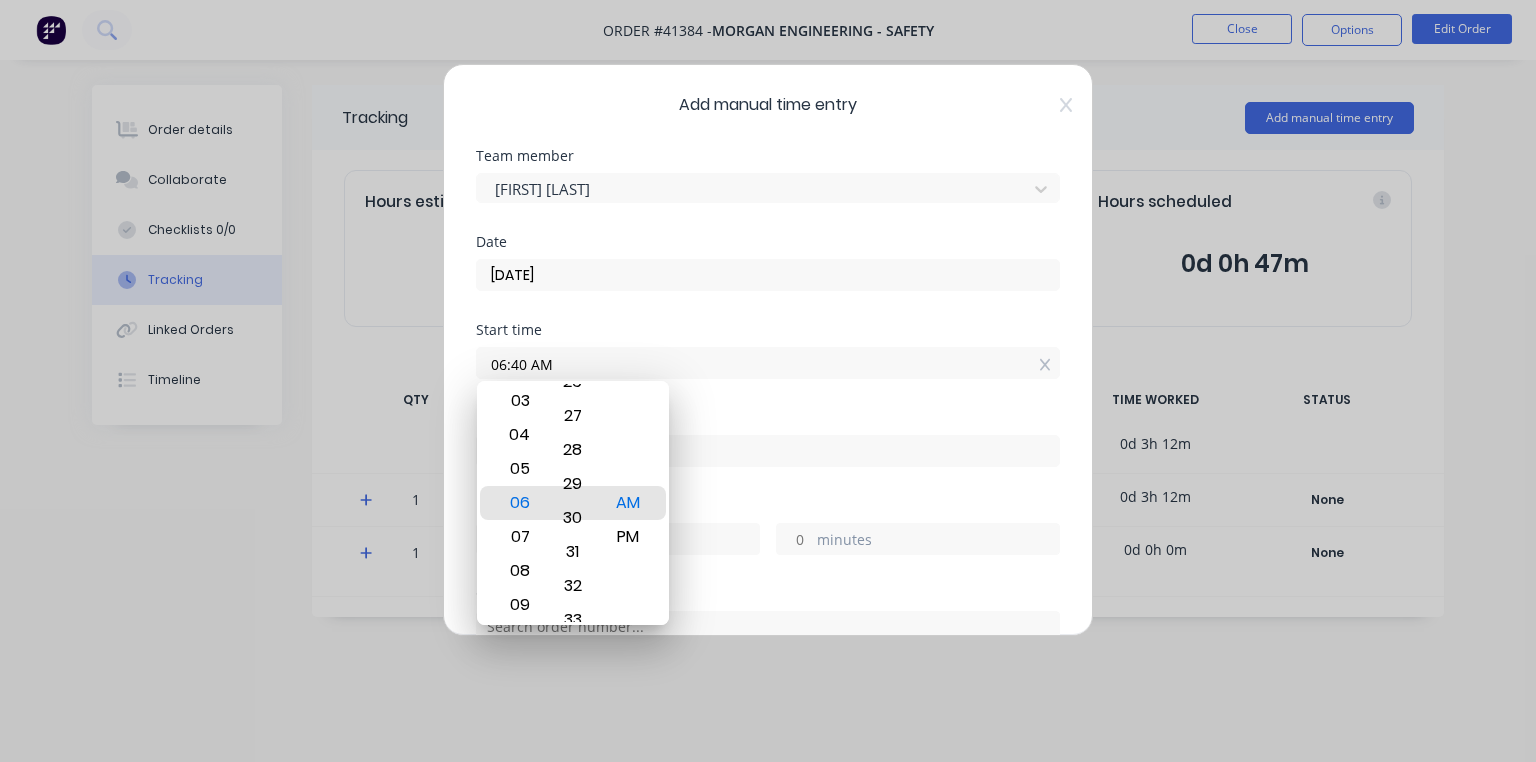 type on "06:59 AM" 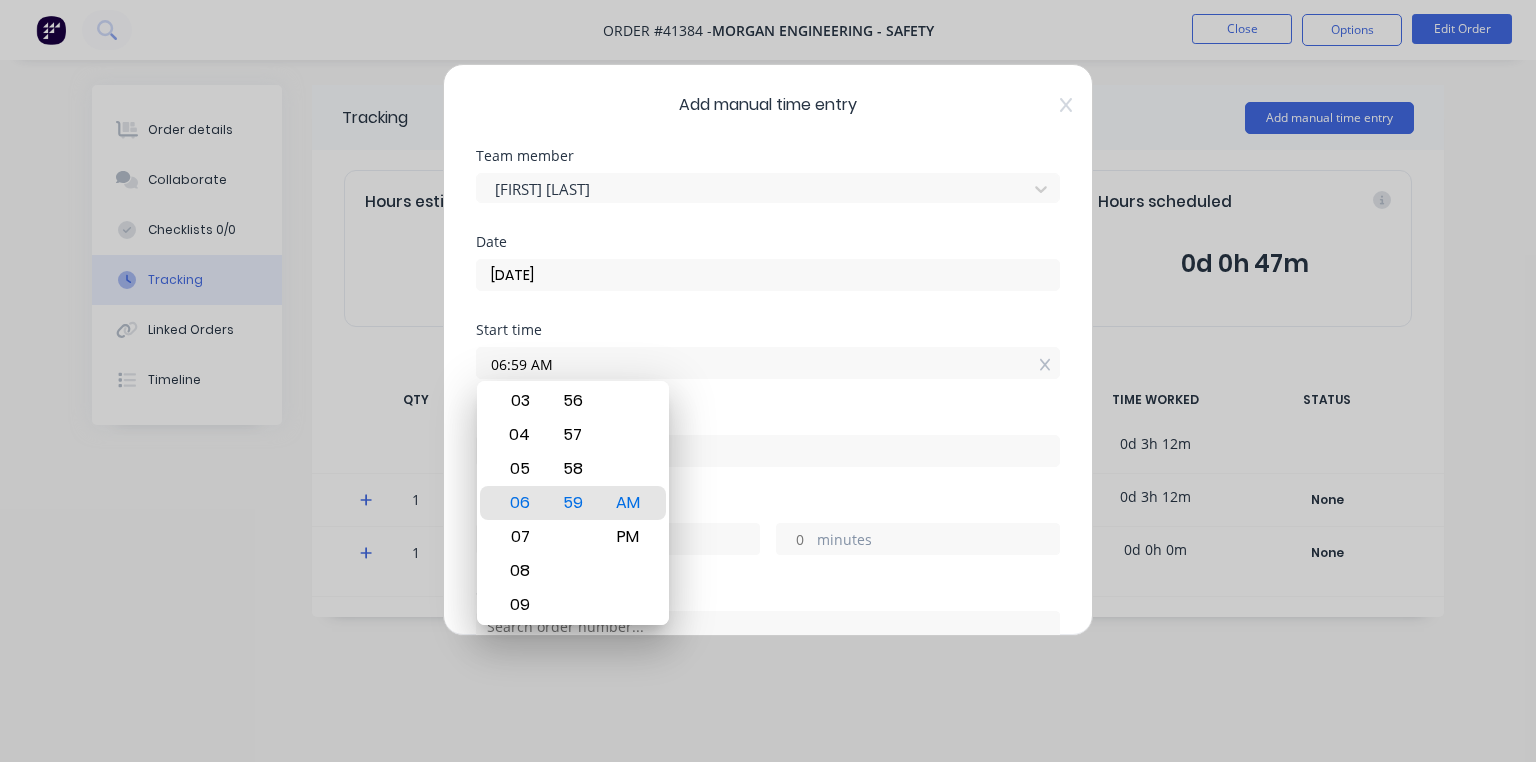 click on "AM" at bounding box center (627, 503) 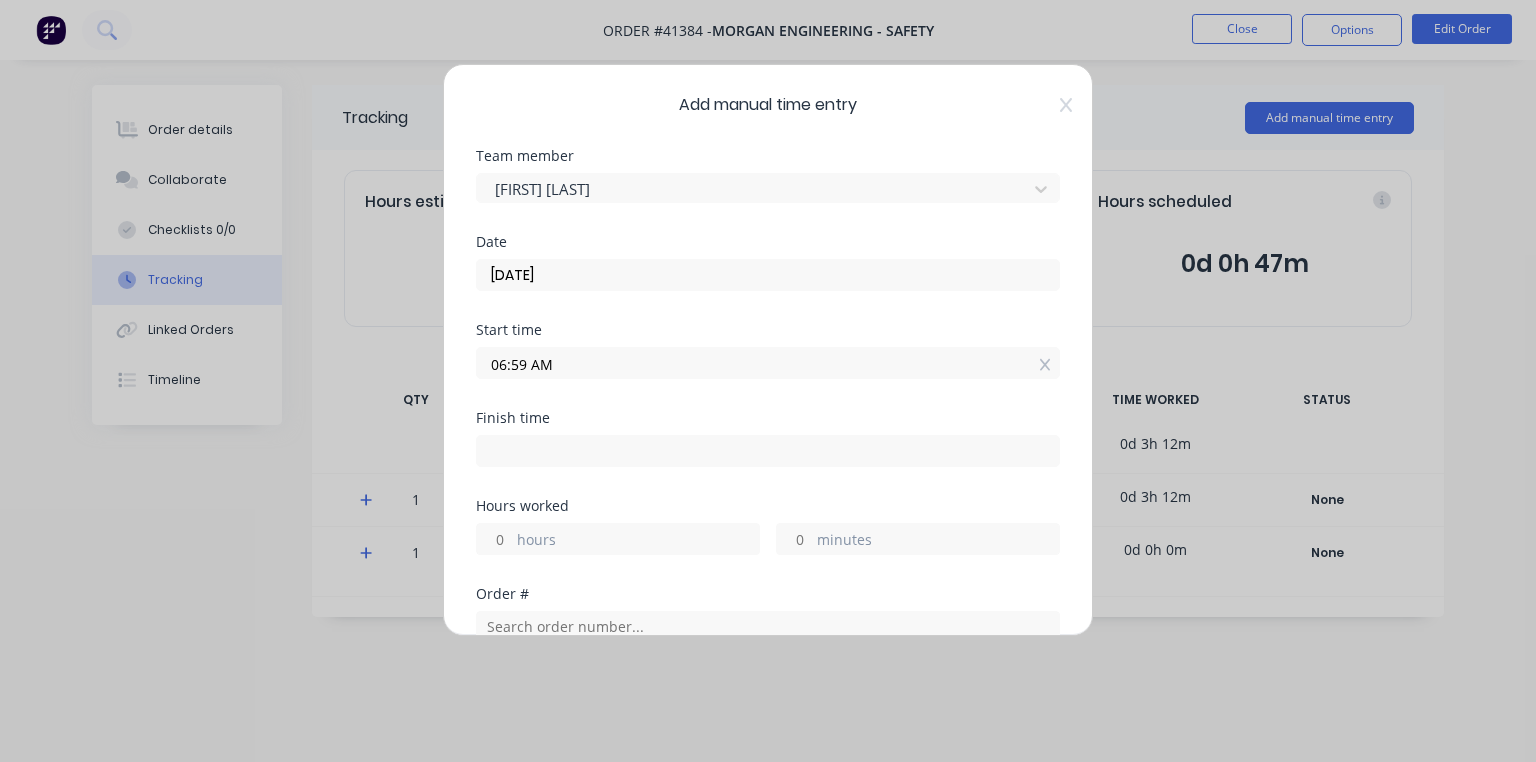 click at bounding box center [768, 451] 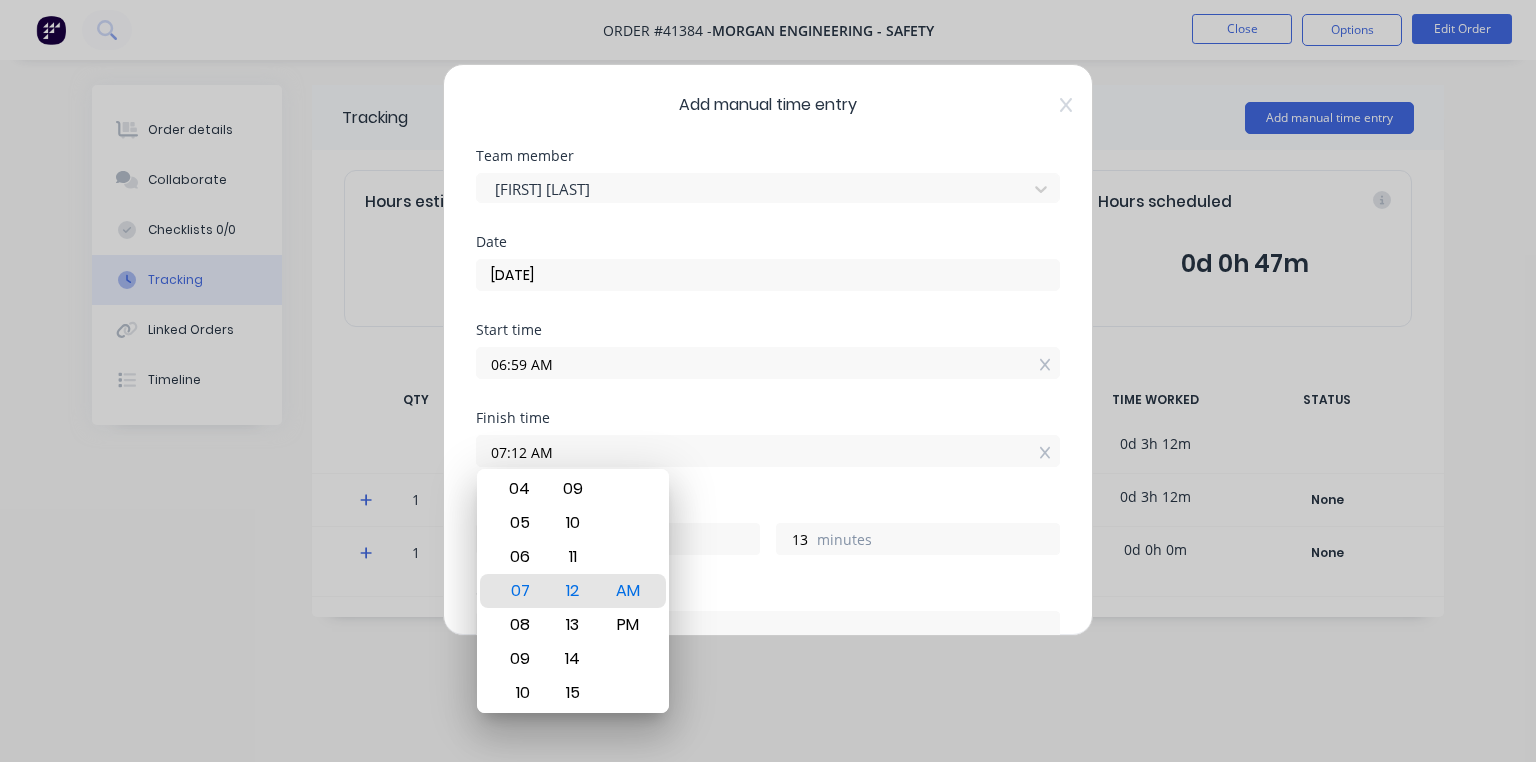 click on "AM" at bounding box center [627, 591] 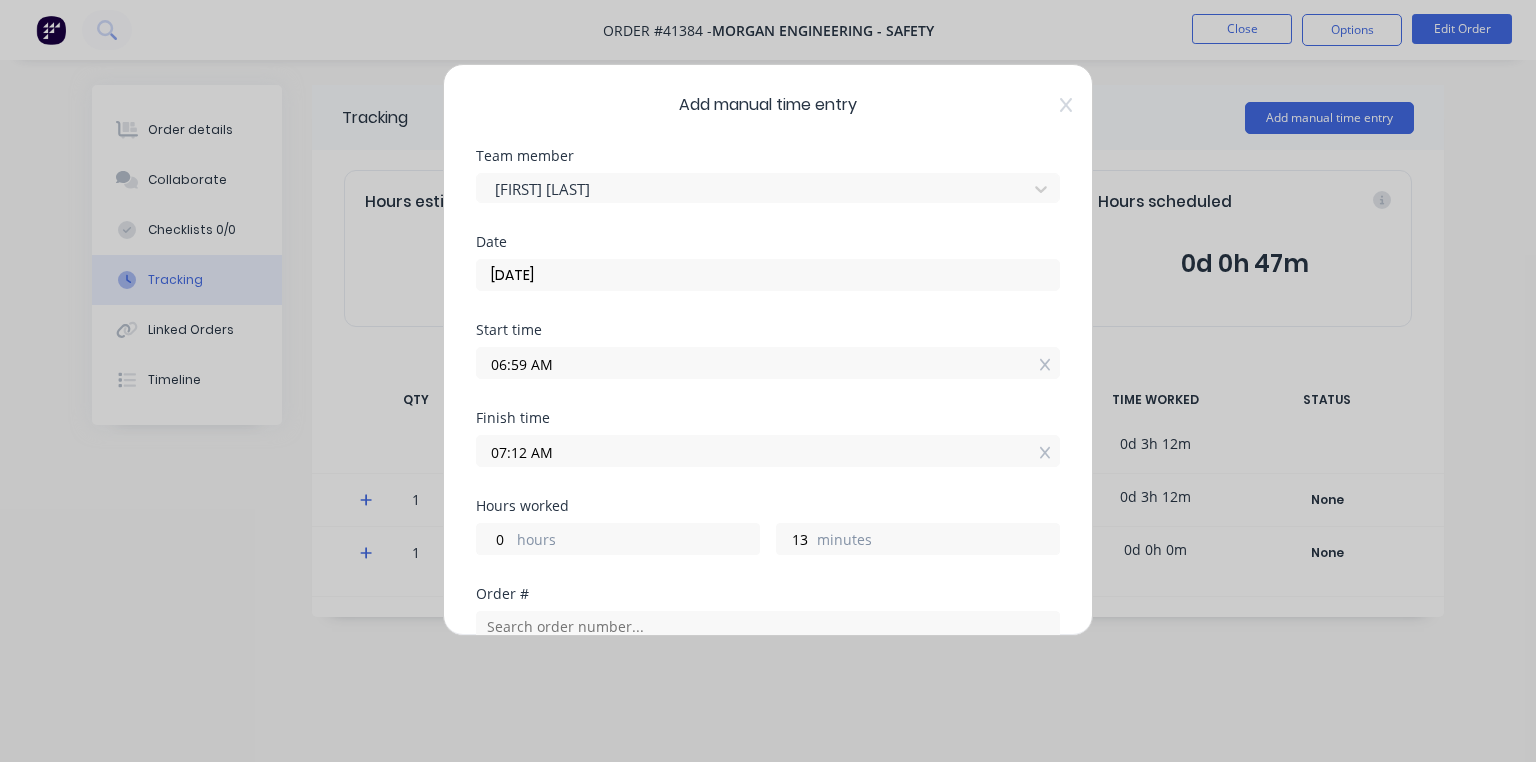 click on "Add manual time entry" at bounding box center [720, 1091] 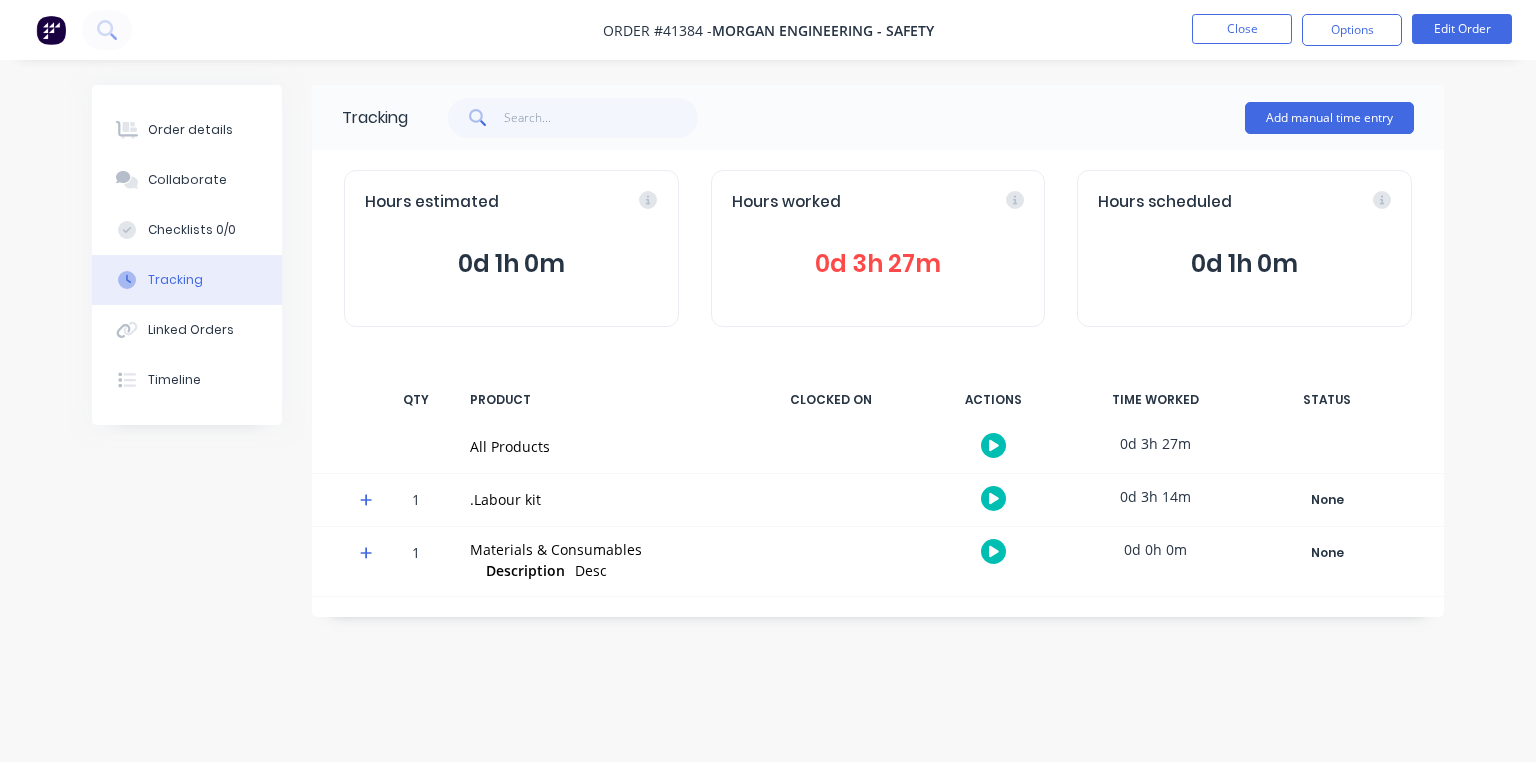 click on "0d 3h 27m" at bounding box center [878, 264] 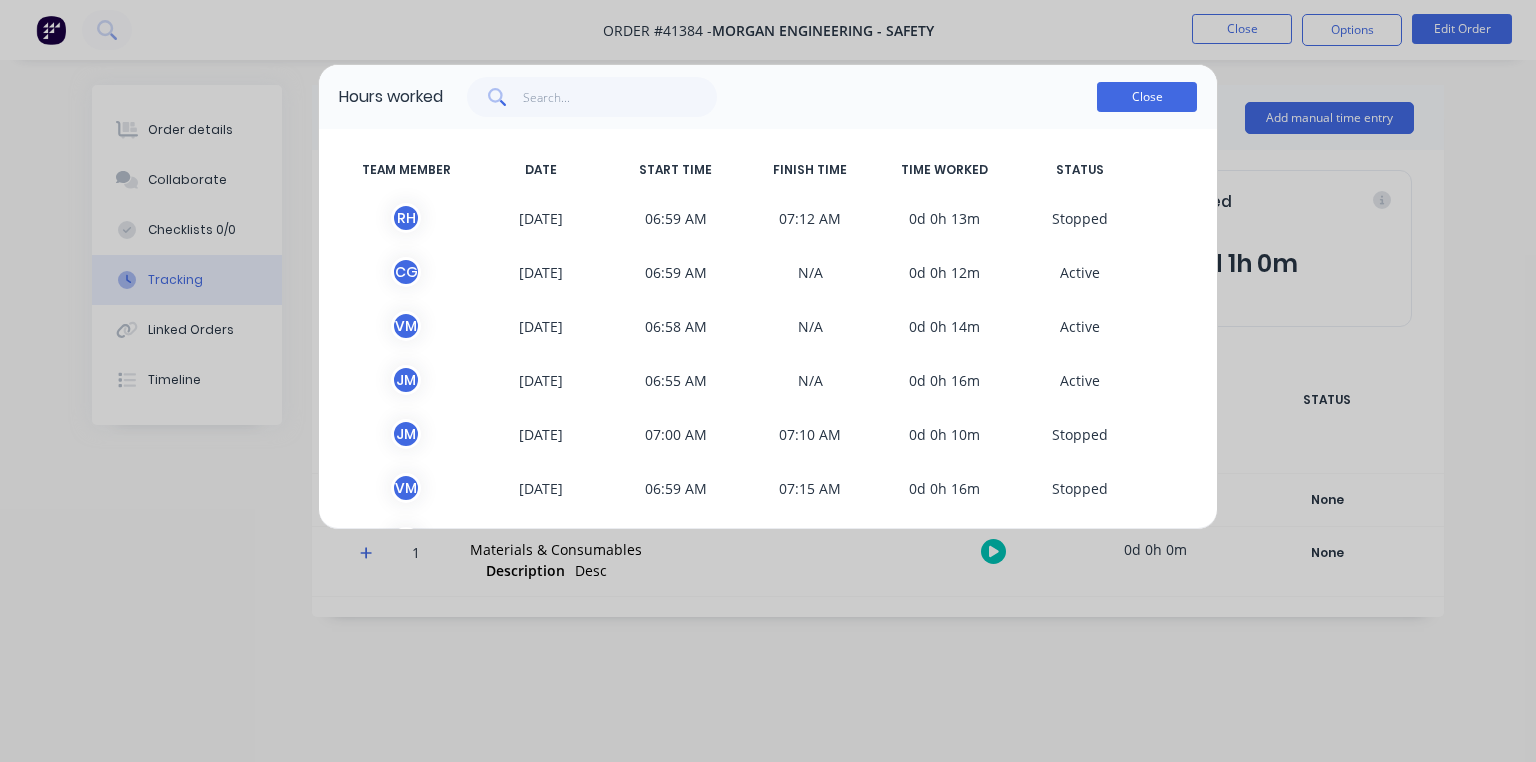 click on "Close" at bounding box center (1147, 97) 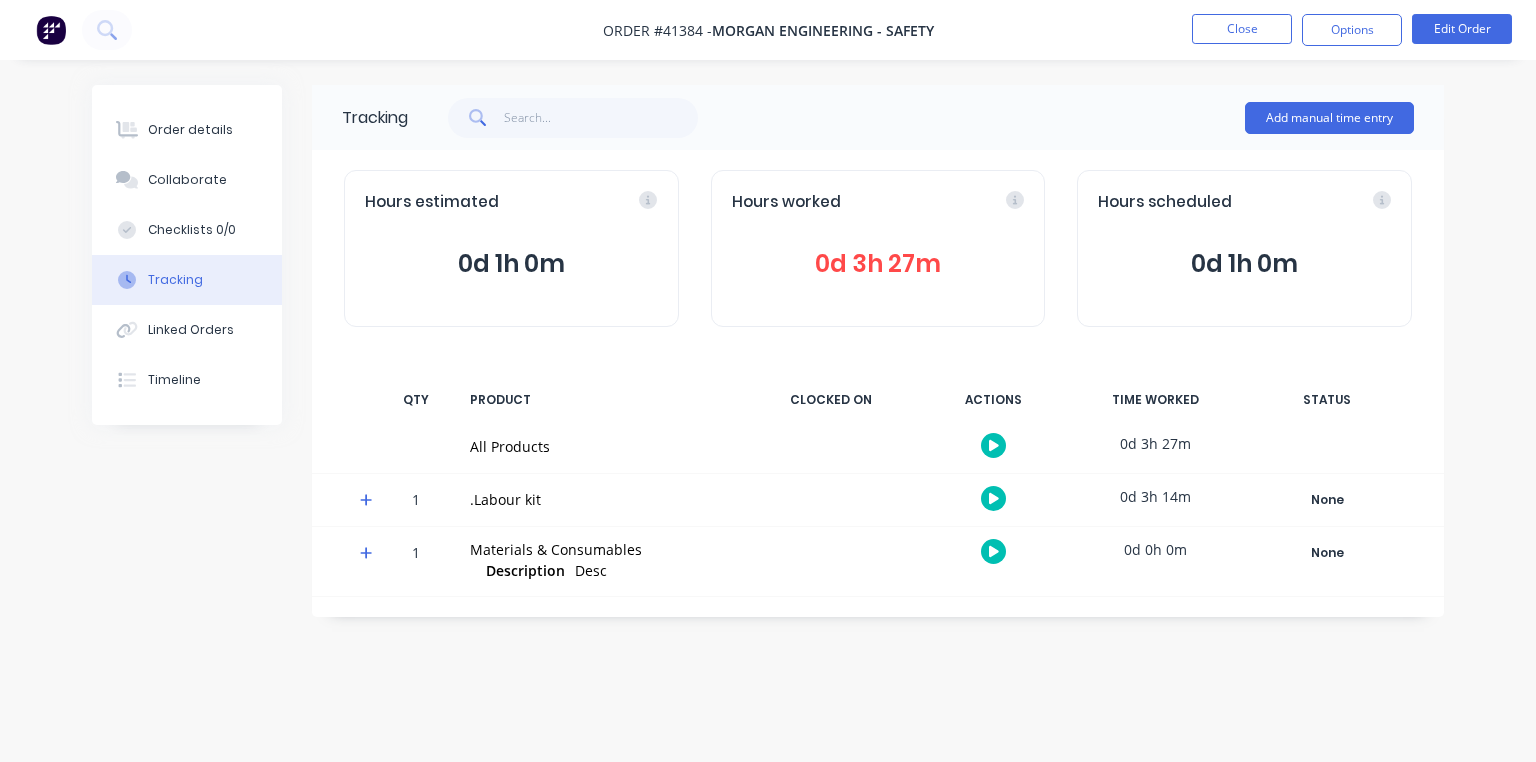 click at bounding box center [51, 30] 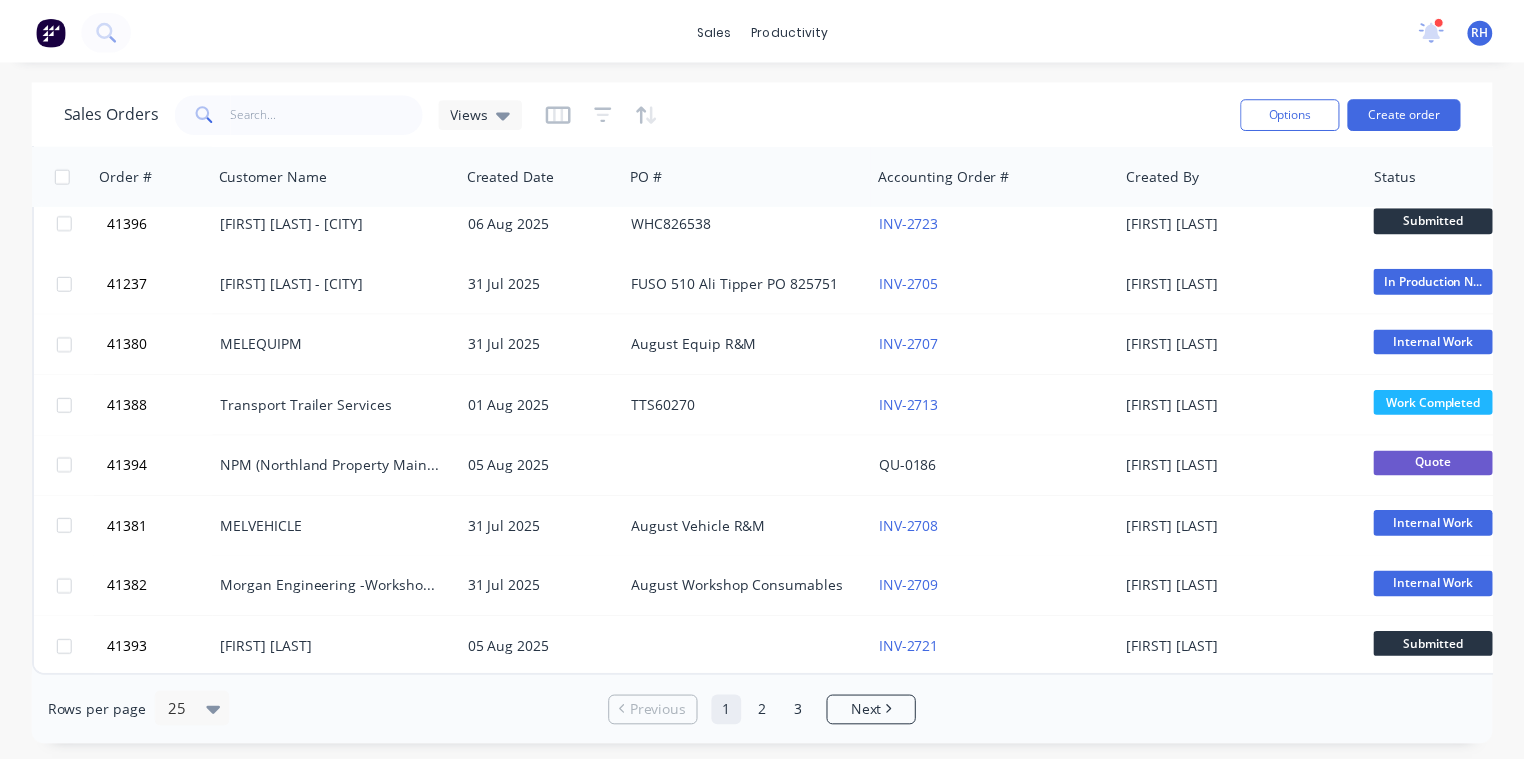 scroll, scrollTop: 0, scrollLeft: 0, axis: both 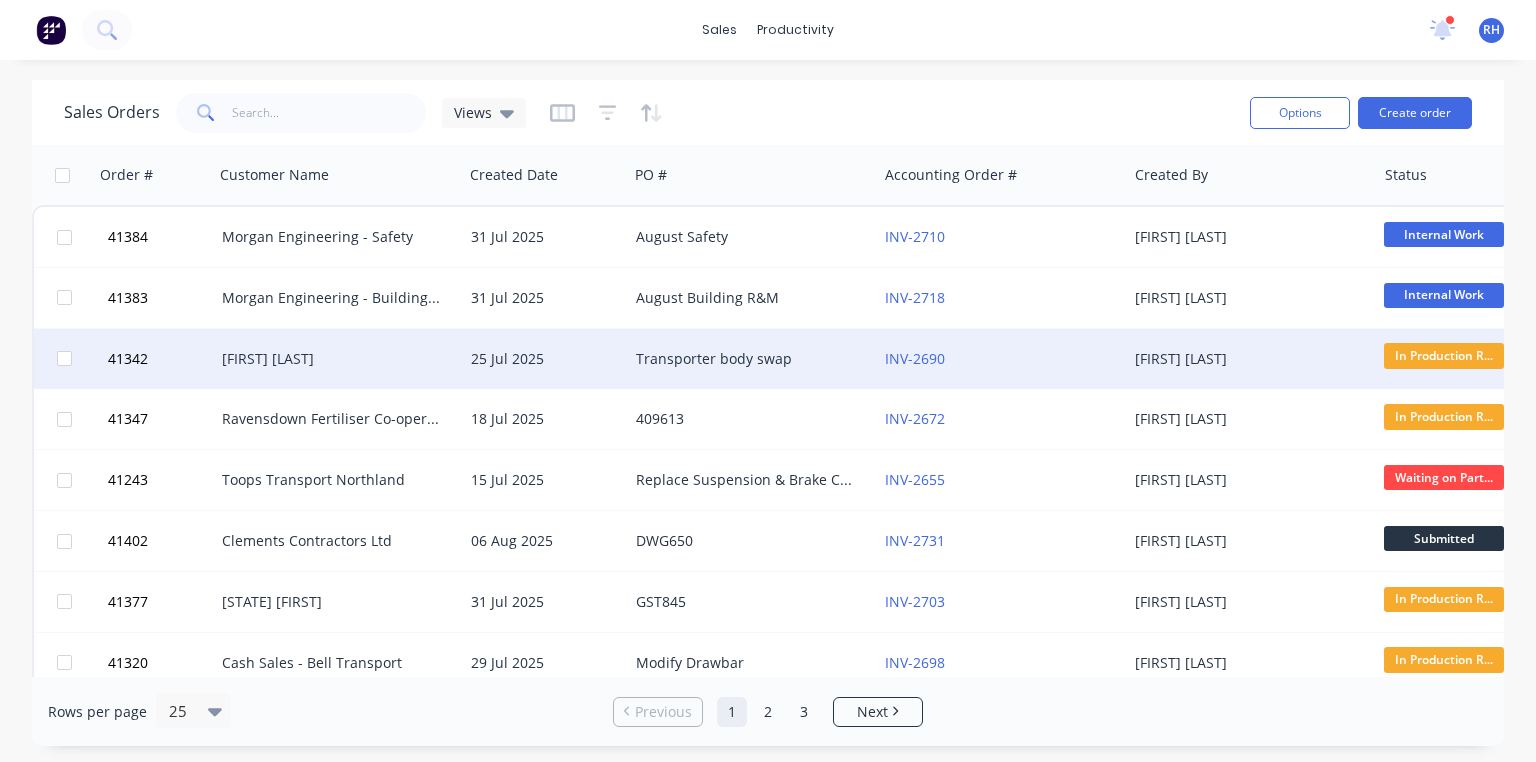 click on "[FIRST] [LAST]" at bounding box center [333, 359] 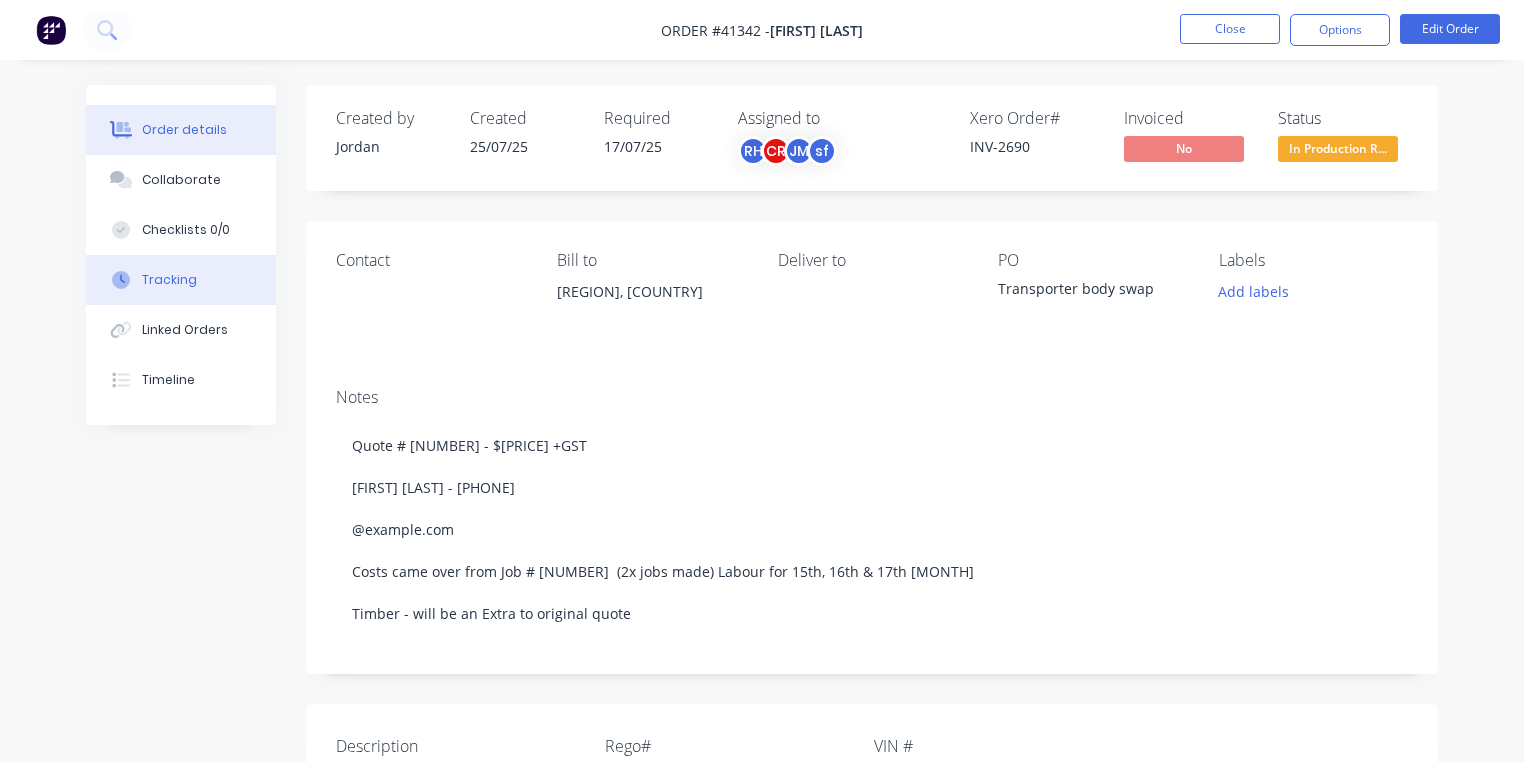 click on "Tracking" at bounding box center (181, 280) 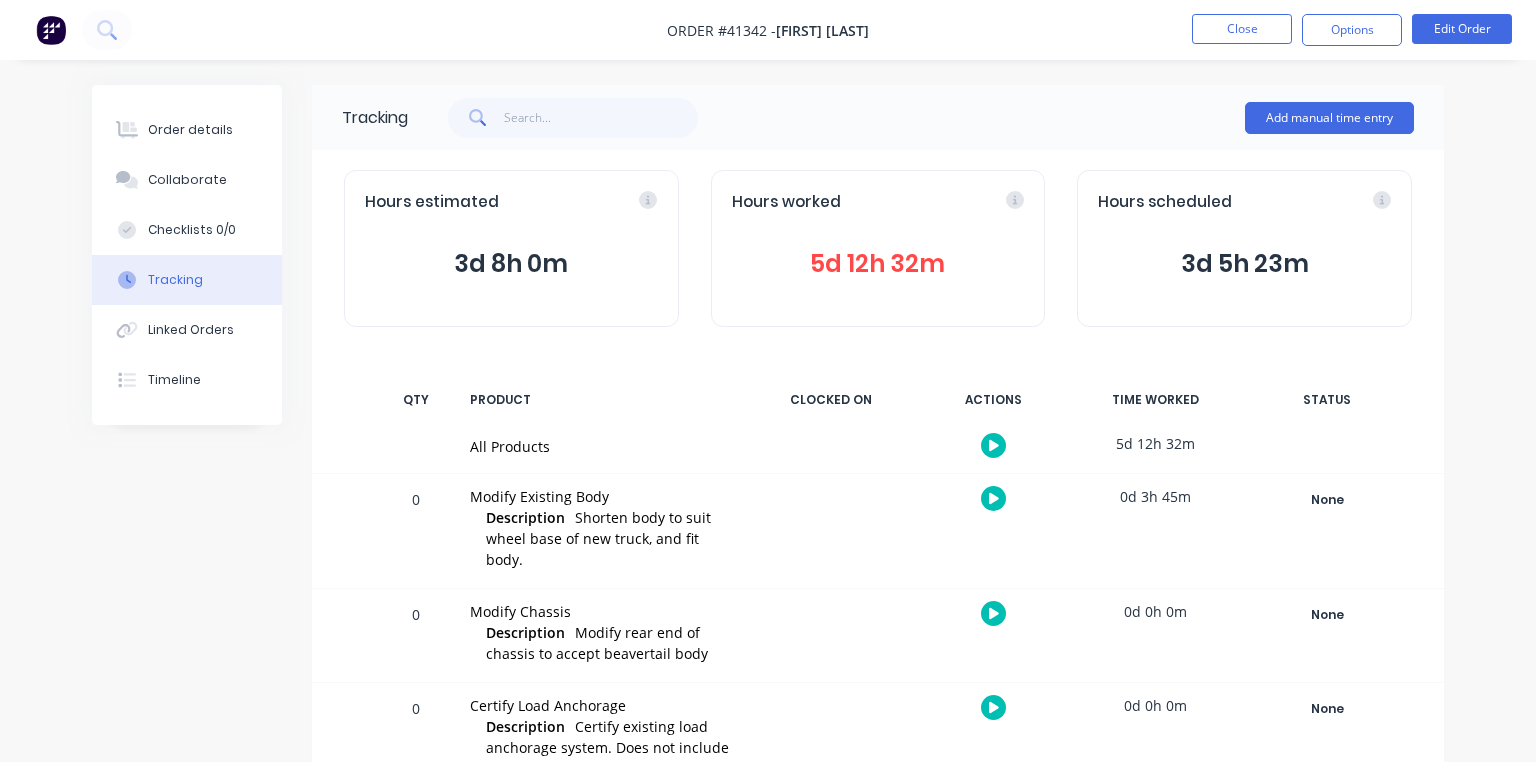 click on "5d 12h 32m" at bounding box center [878, 264] 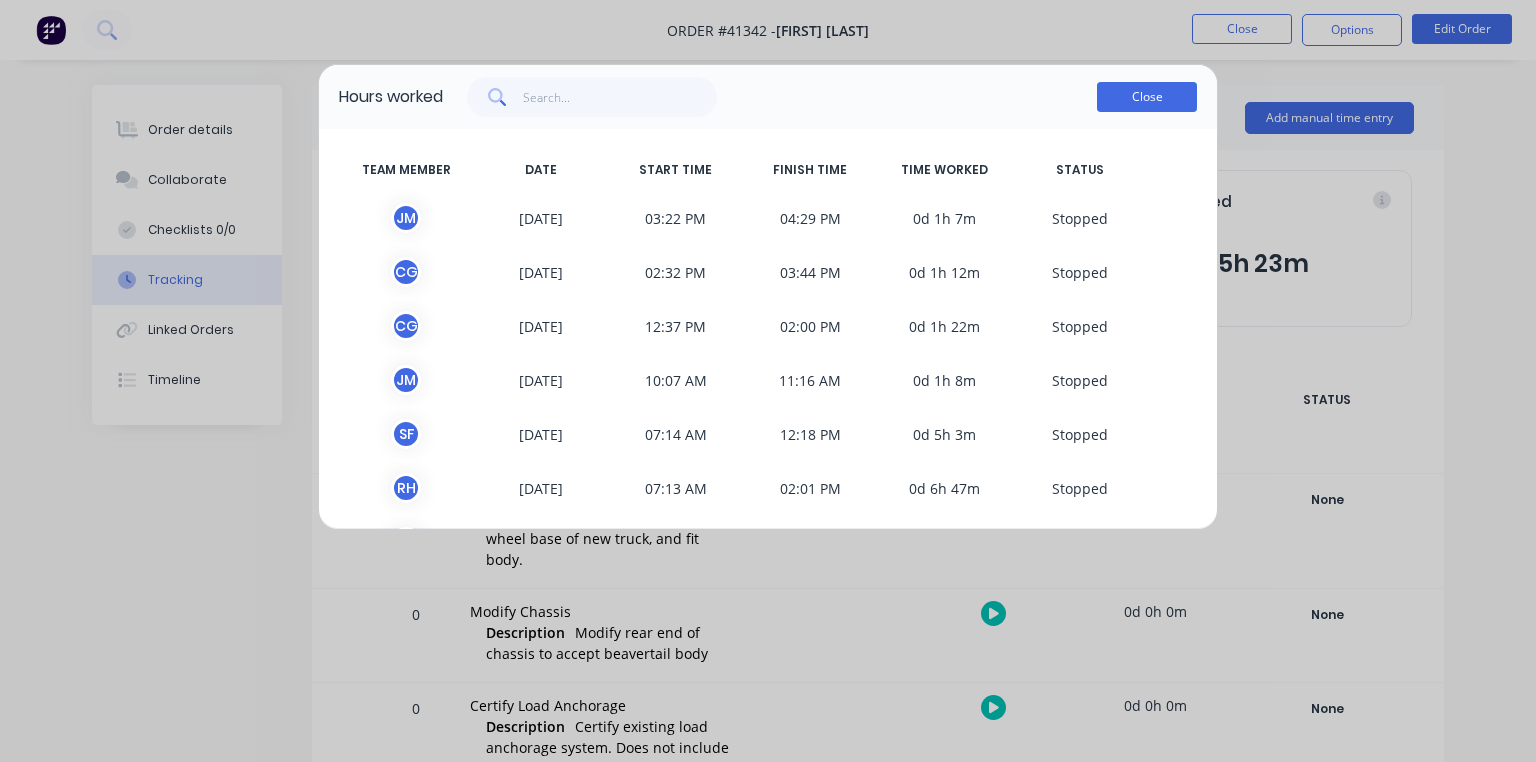 click on "Close" at bounding box center (1147, 97) 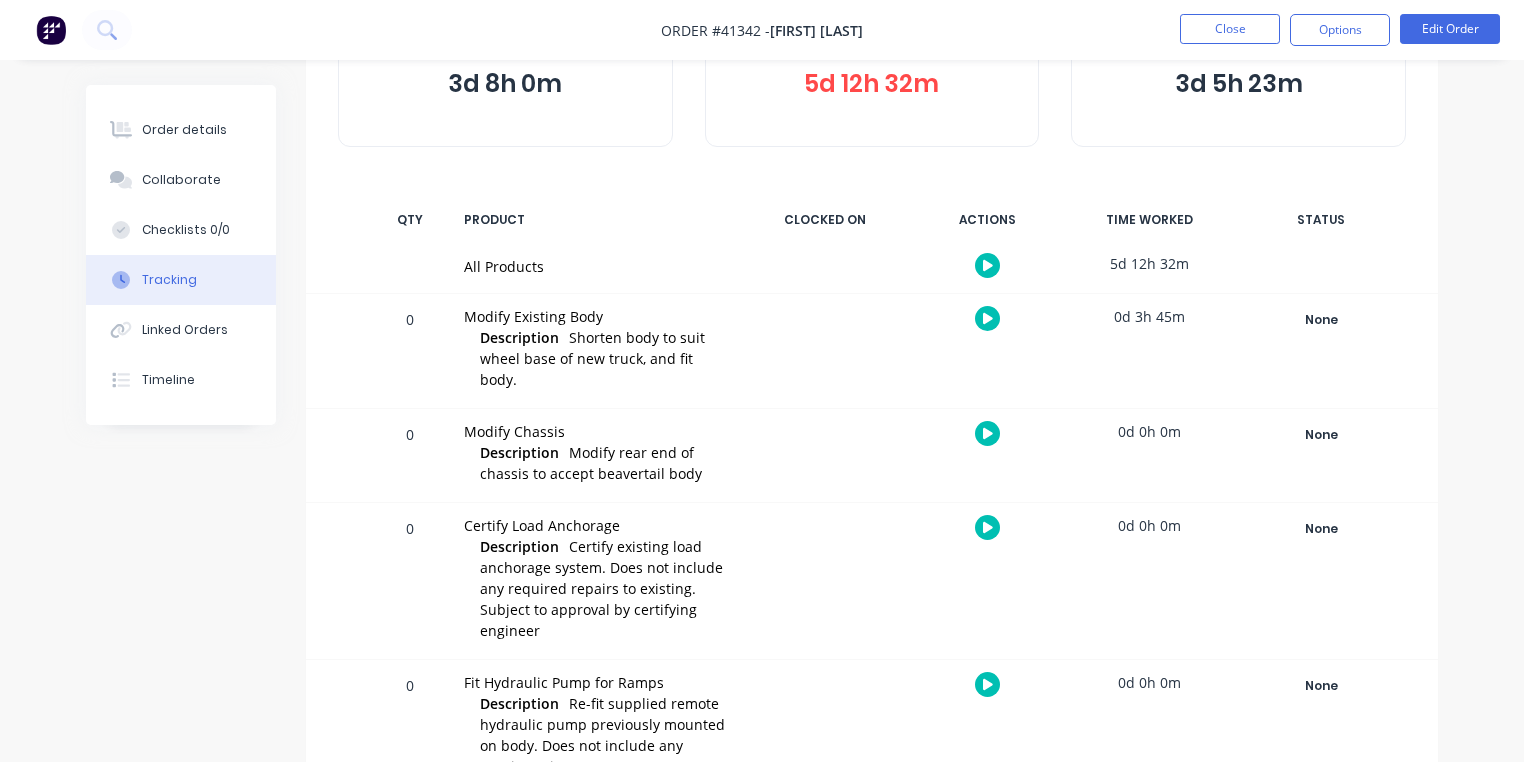 scroll, scrollTop: 471, scrollLeft: 0, axis: vertical 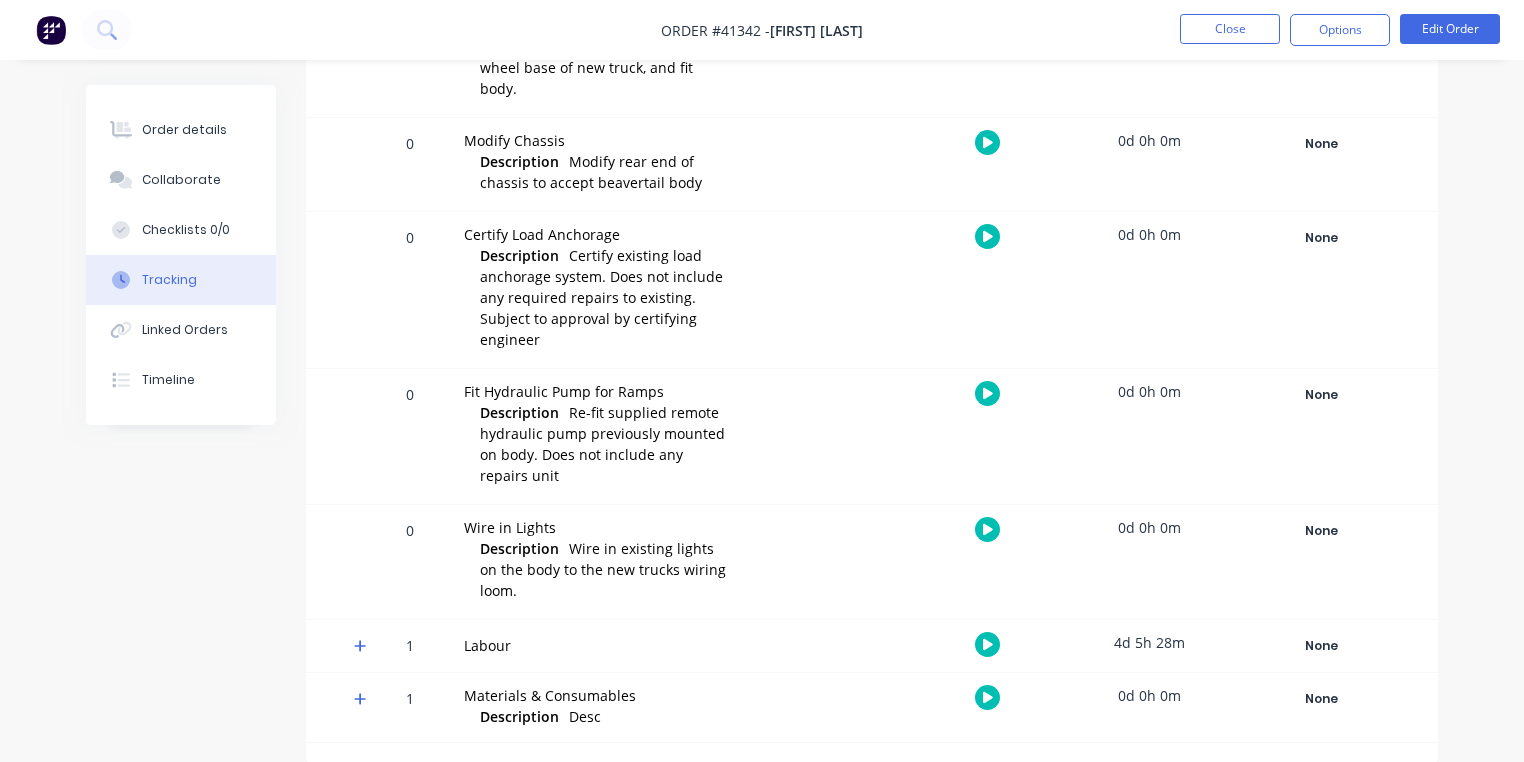 click 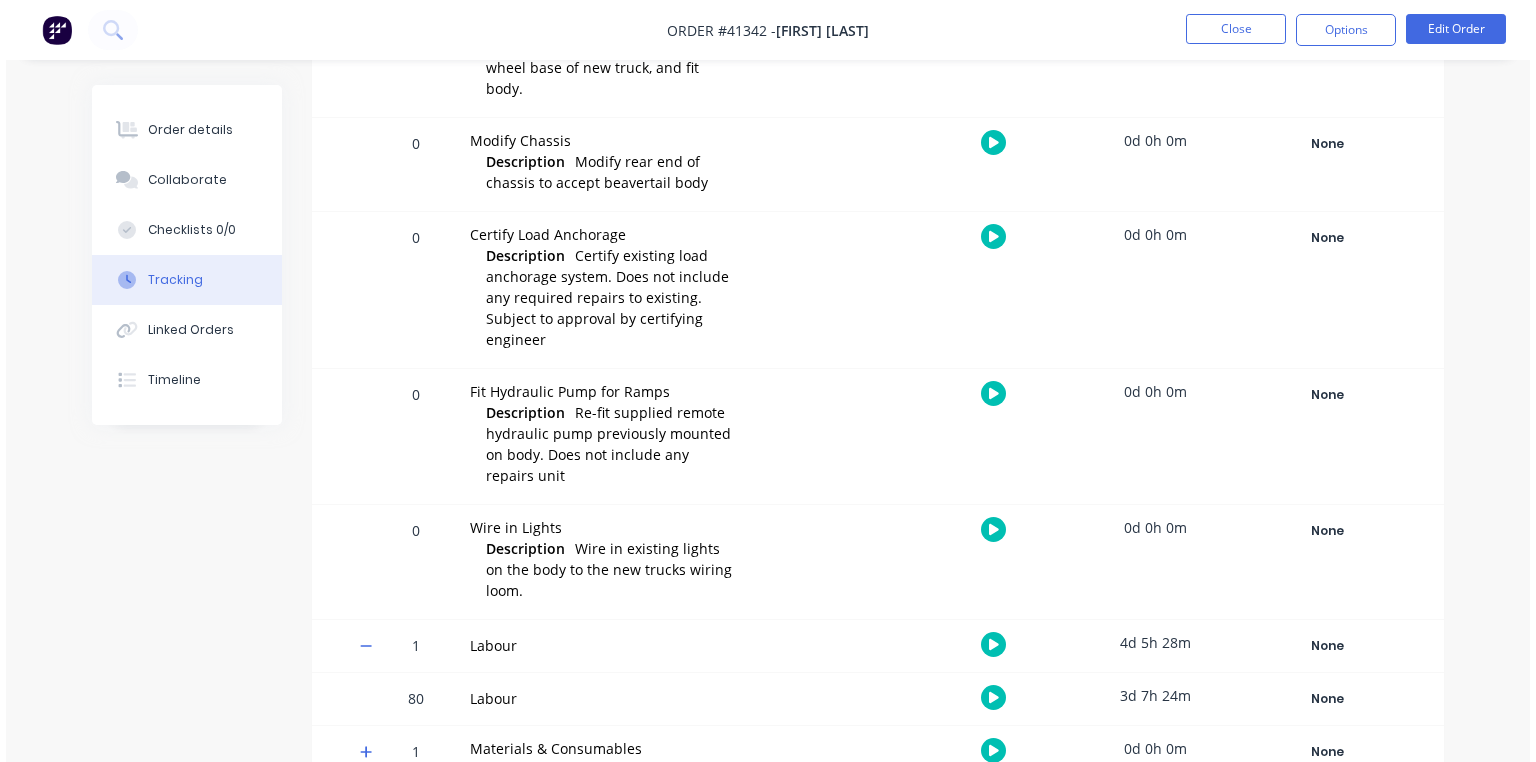 scroll, scrollTop: 524, scrollLeft: 0, axis: vertical 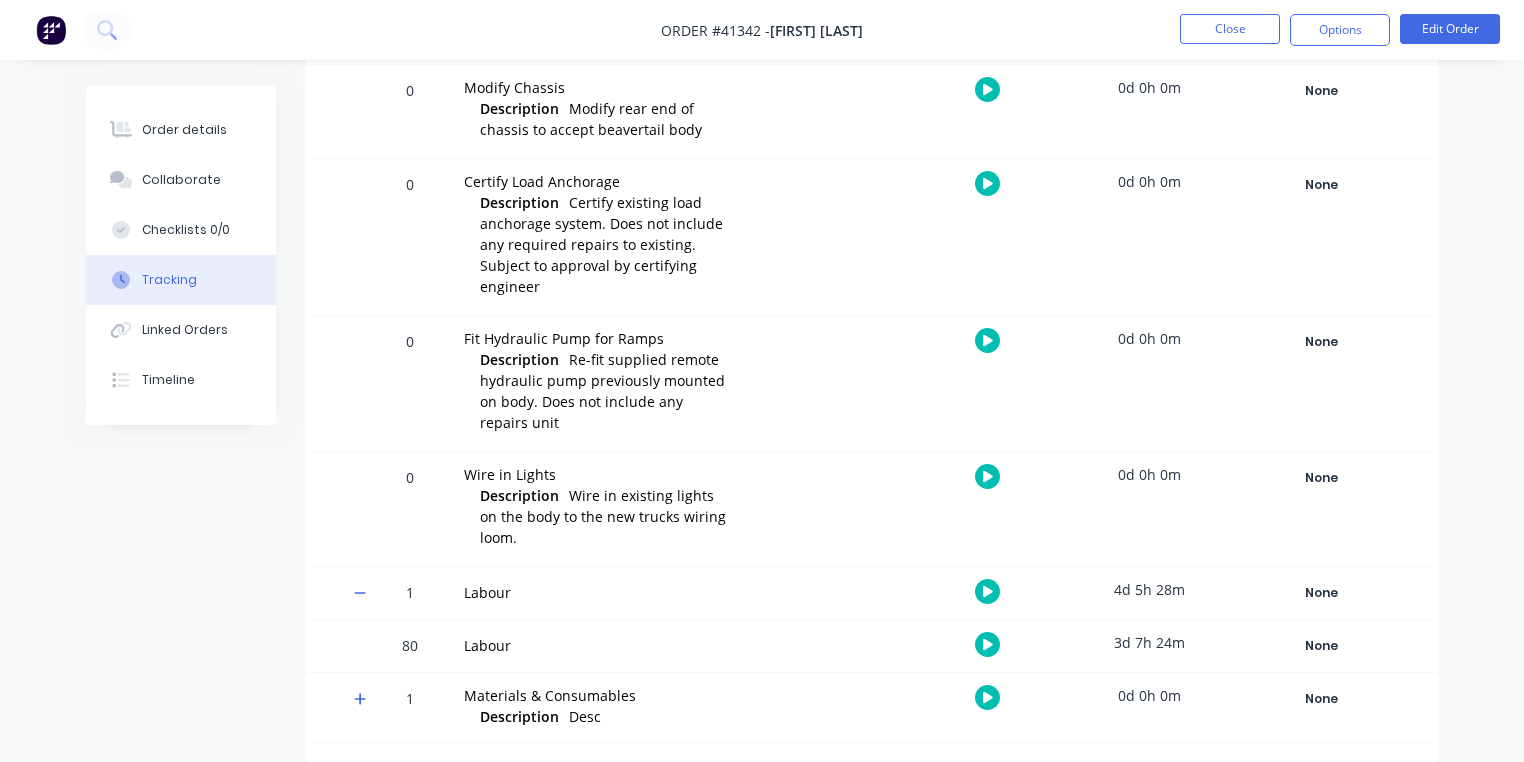 click 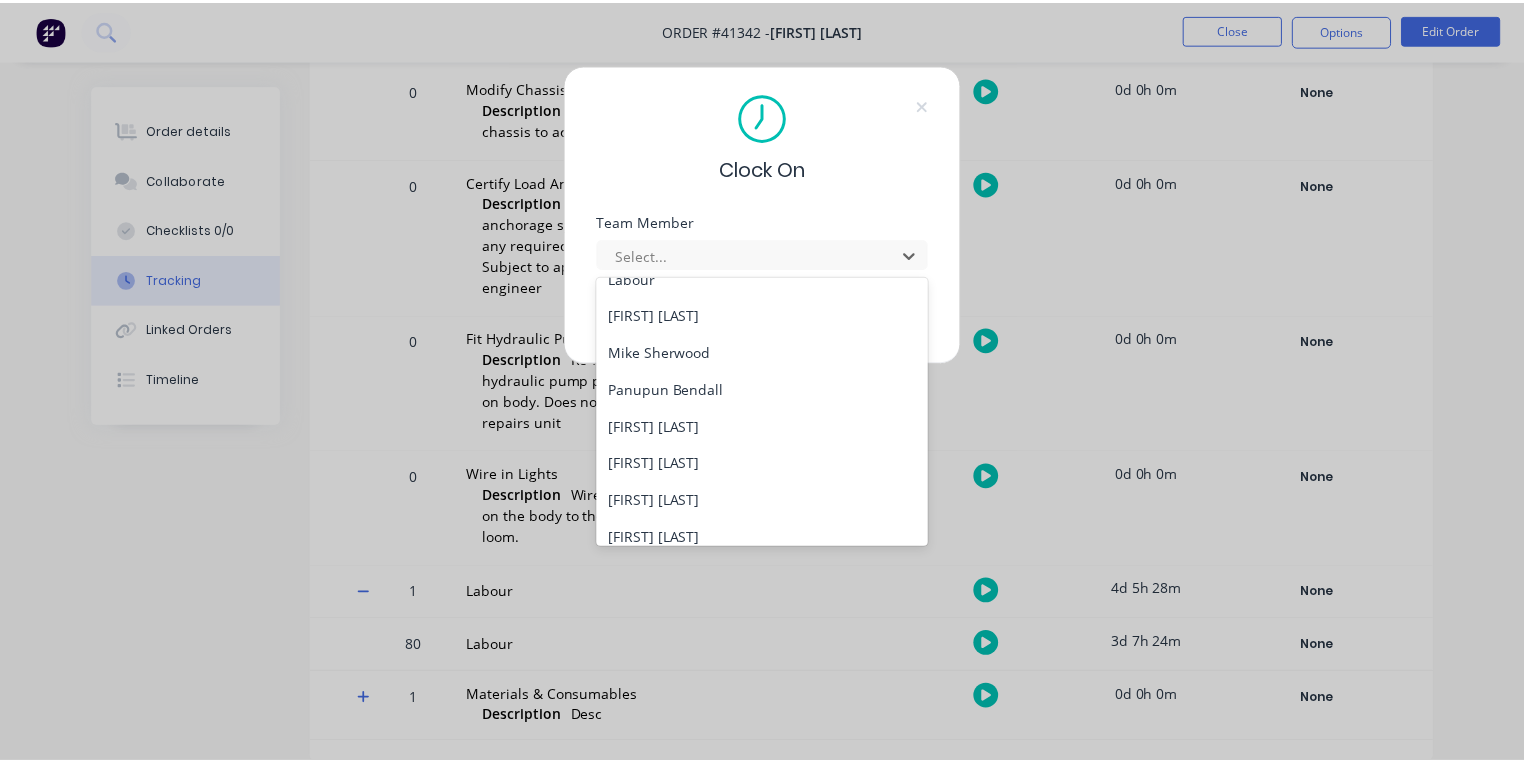 scroll, scrollTop: 292, scrollLeft: 0, axis: vertical 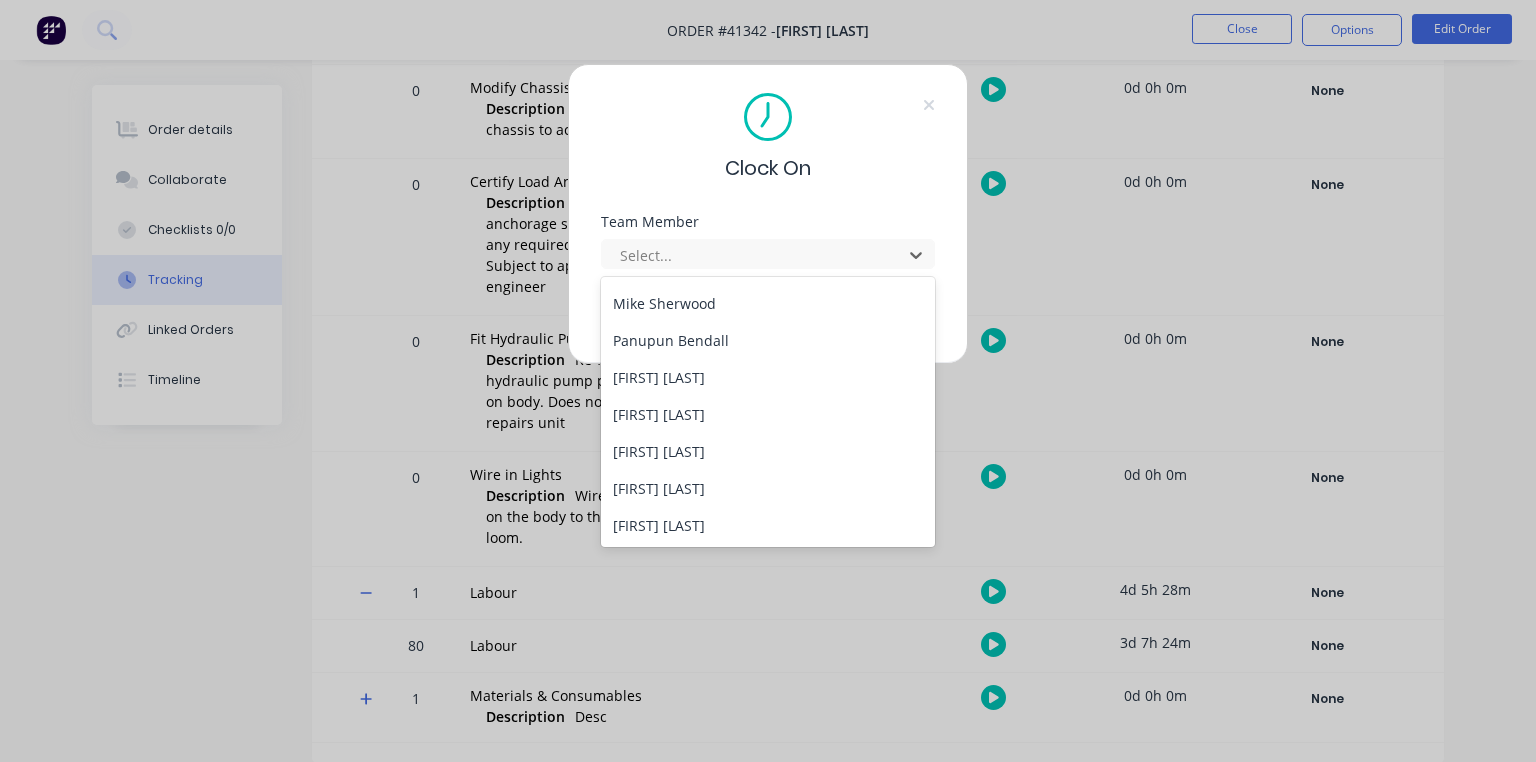 click on "[FIRST] [LAST]" at bounding box center (768, 377) 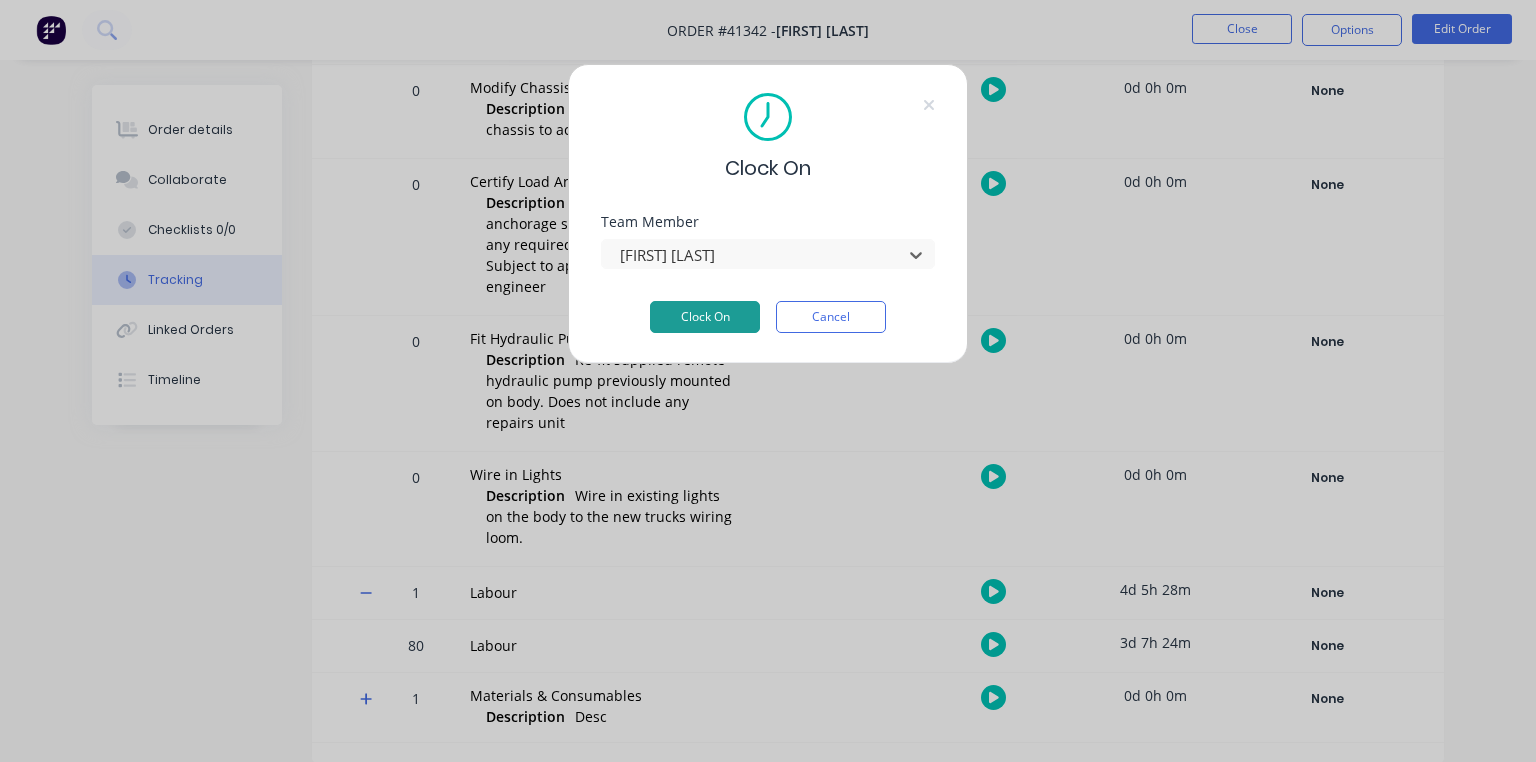 click on "Clock On" at bounding box center (705, 317) 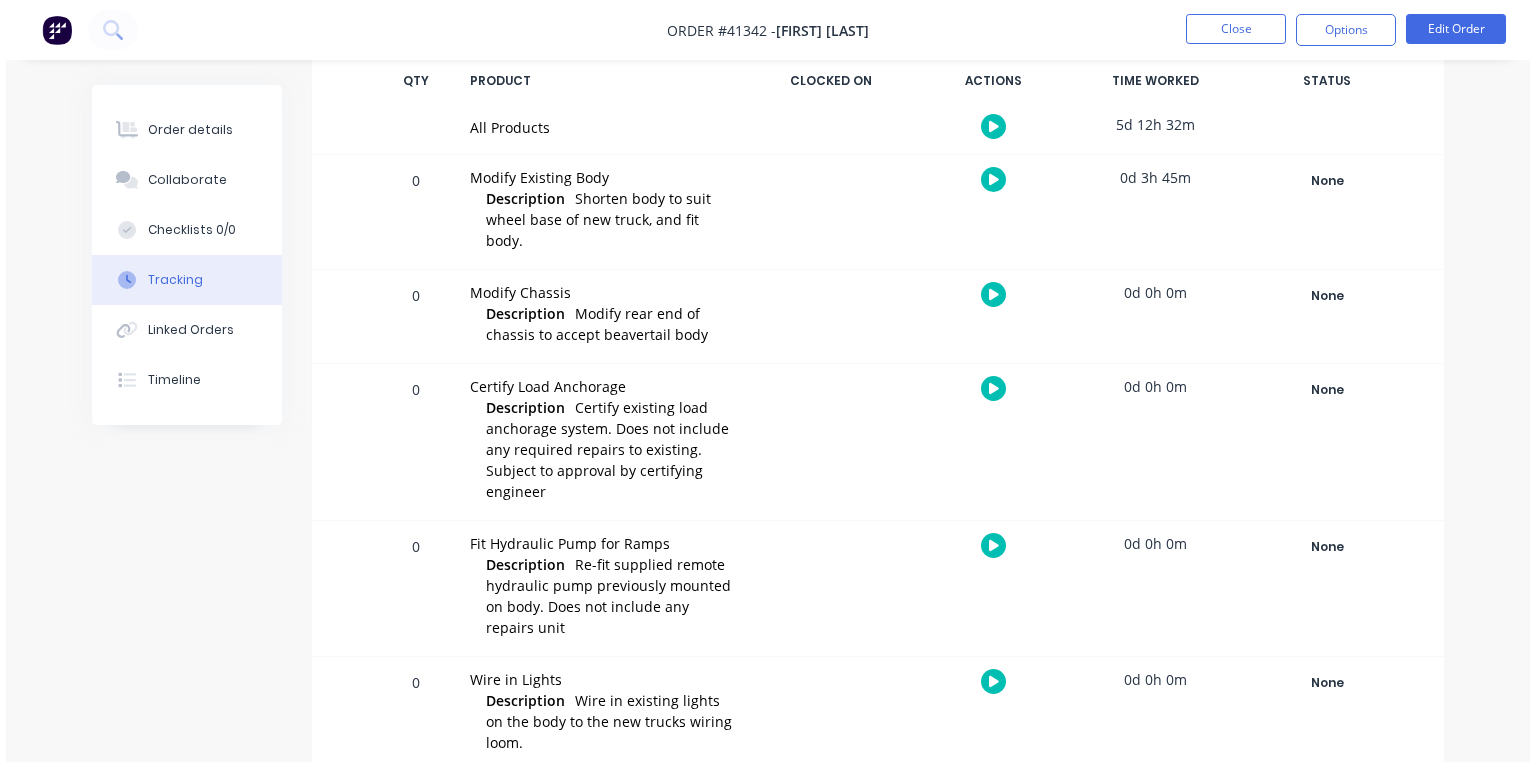 scroll, scrollTop: 0, scrollLeft: 0, axis: both 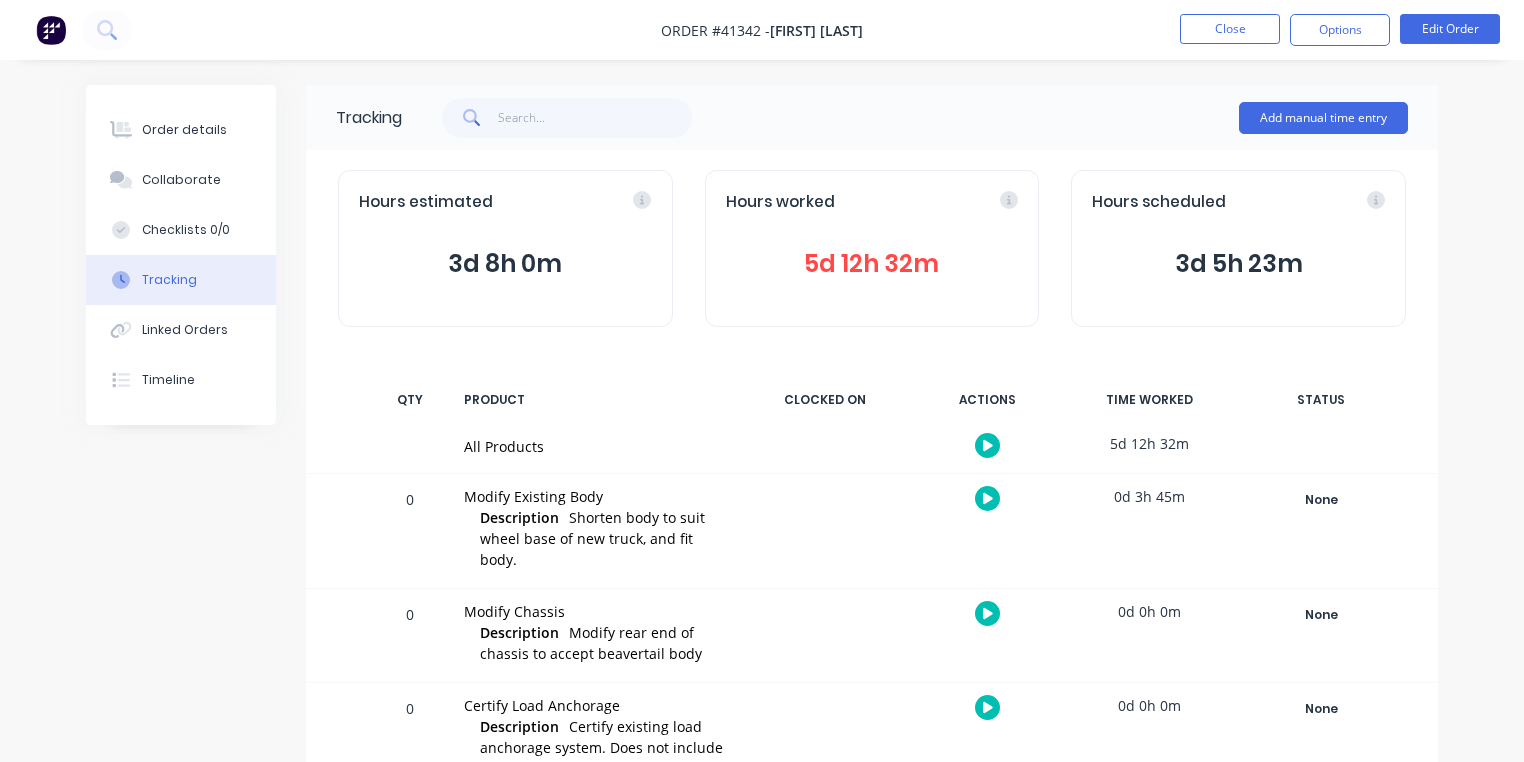 click on "5d 12h 32m" at bounding box center (872, 264) 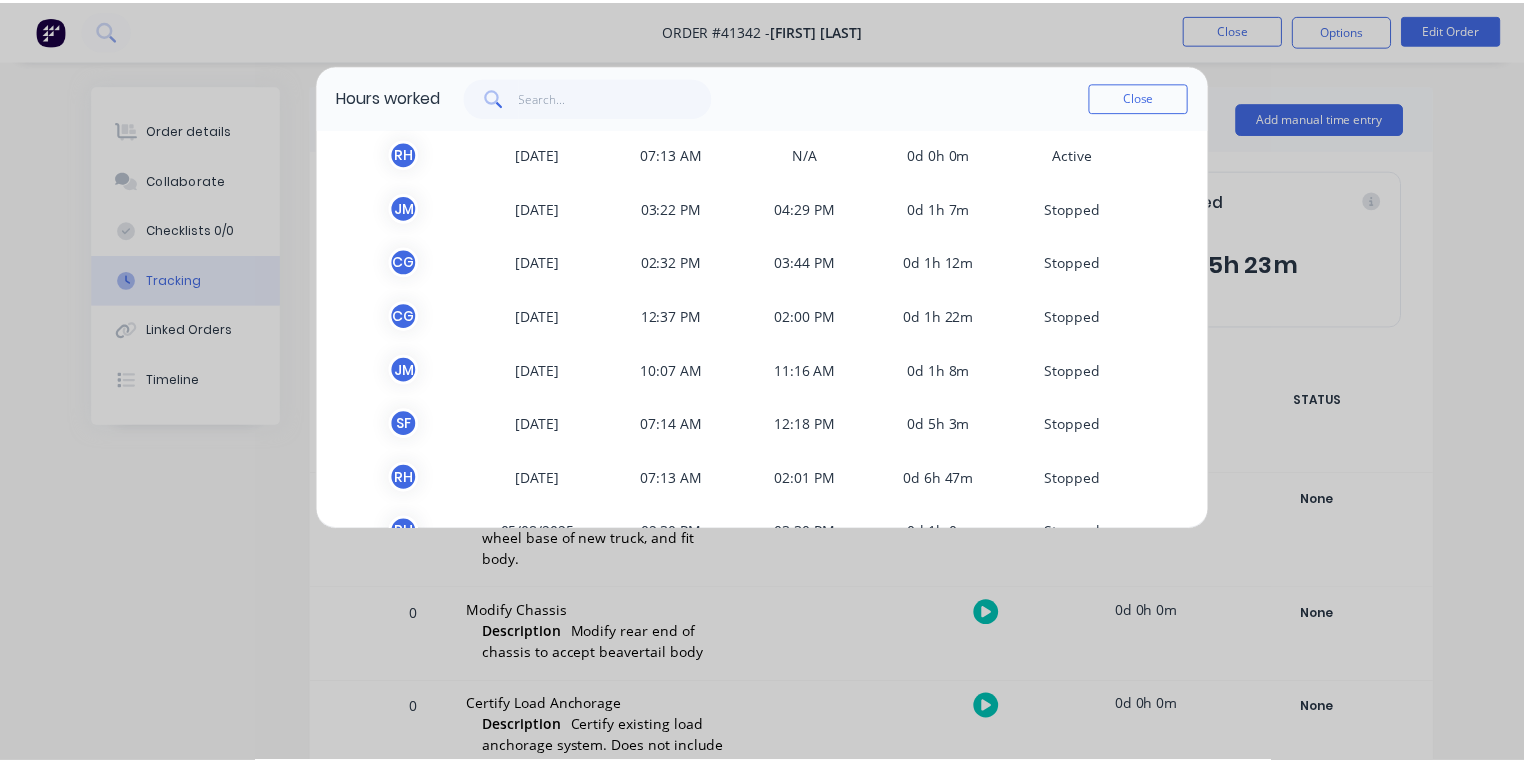 scroll, scrollTop: 0, scrollLeft: 0, axis: both 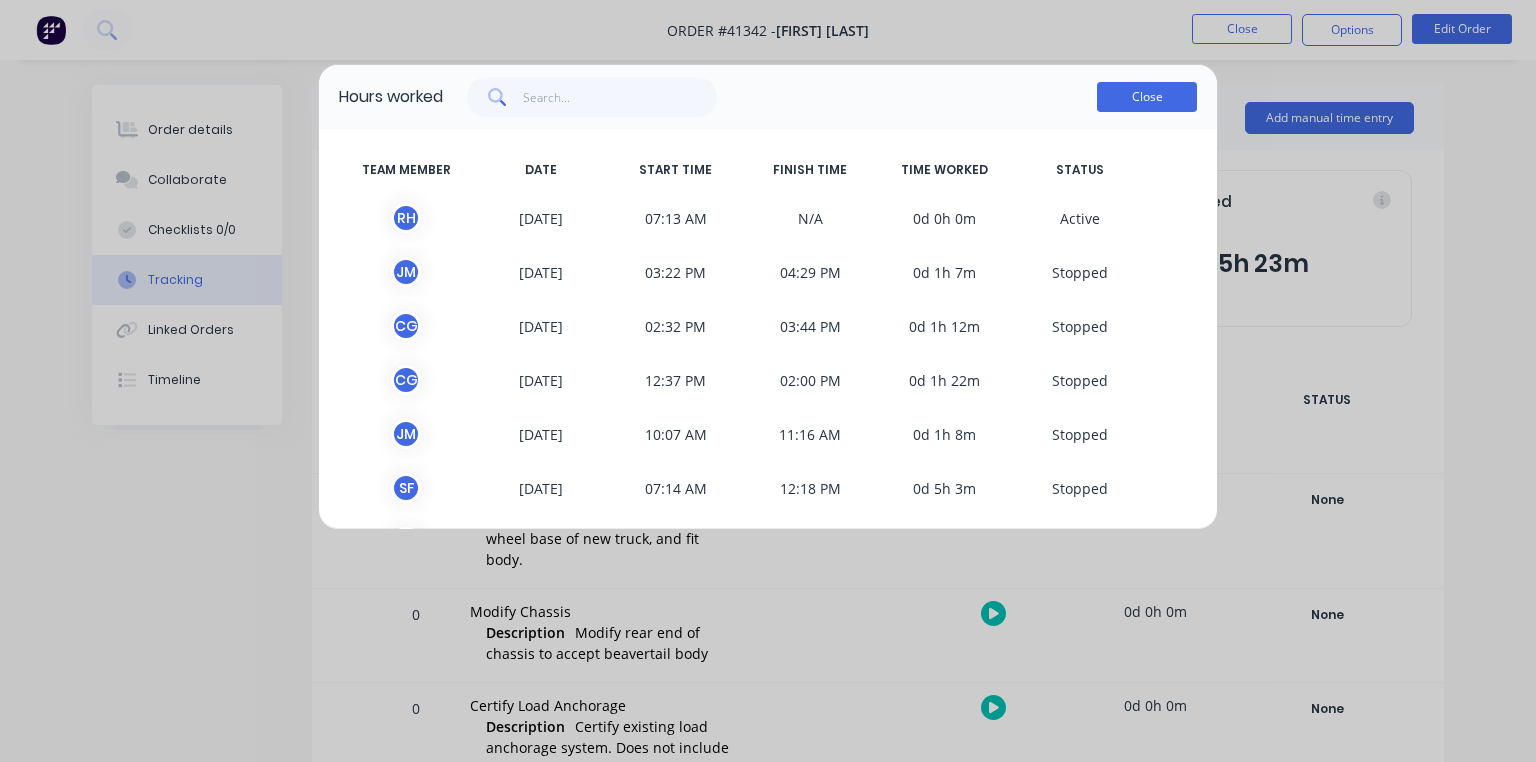 click on "Close" at bounding box center [1147, 97] 